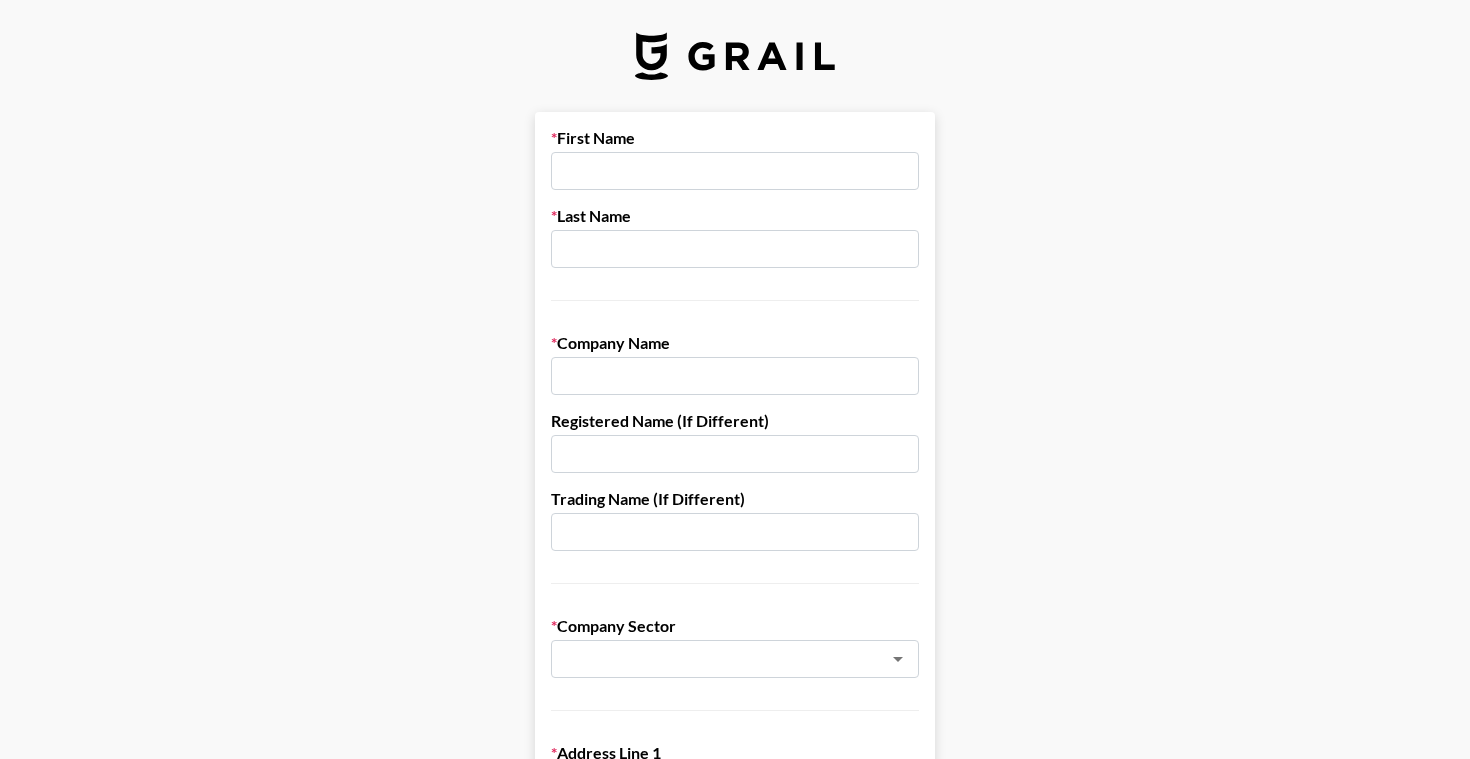 scroll, scrollTop: 0, scrollLeft: 0, axis: both 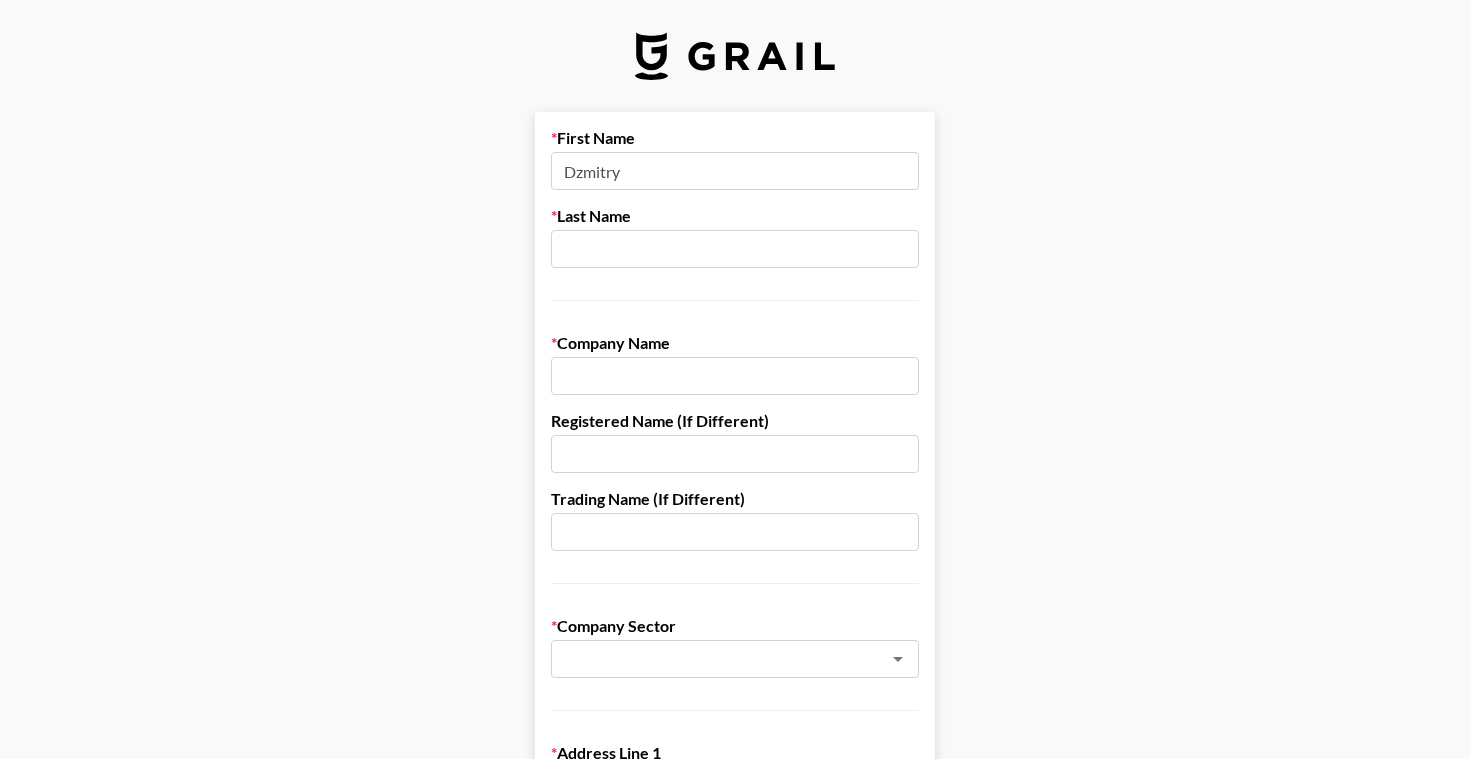 type on "Dzmitry" 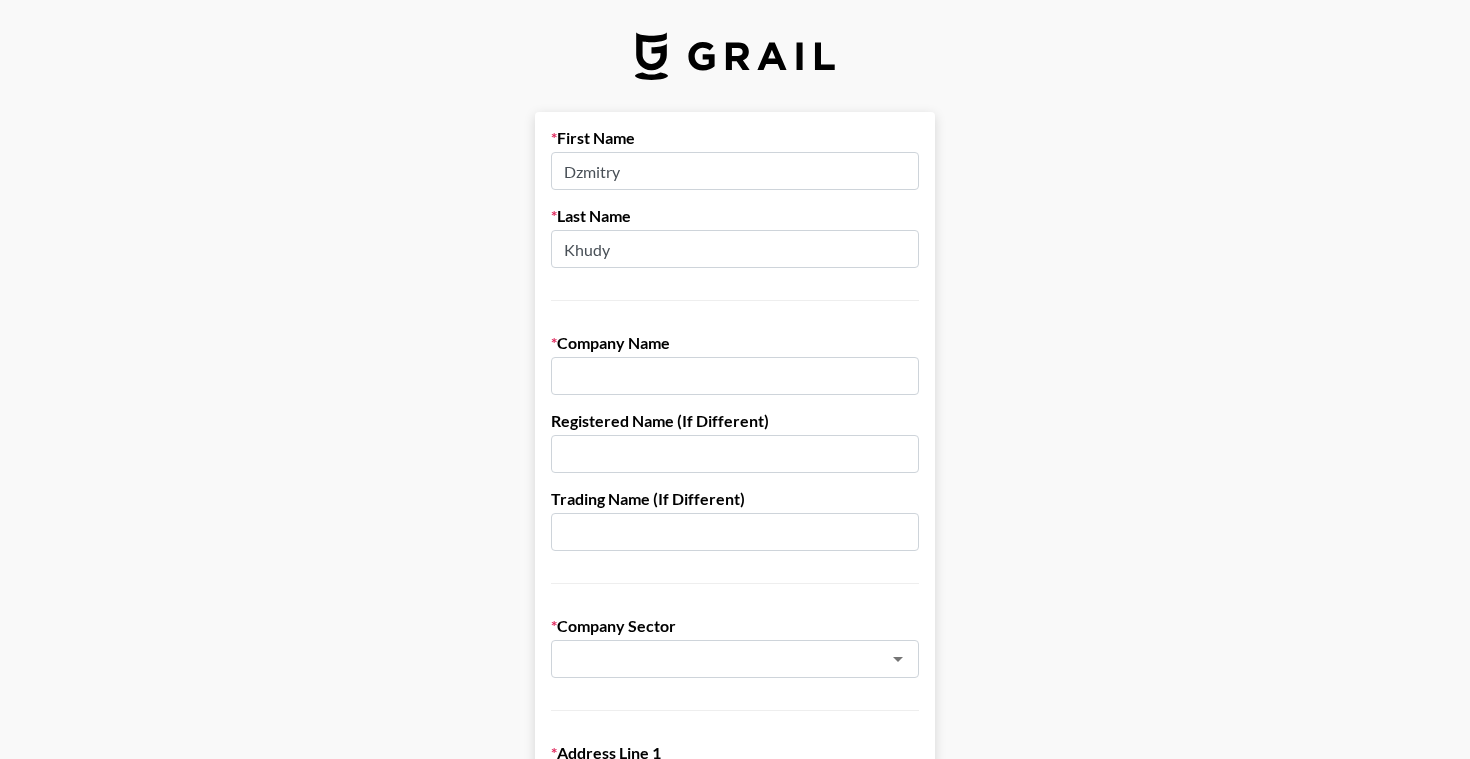 type on "Khudy" 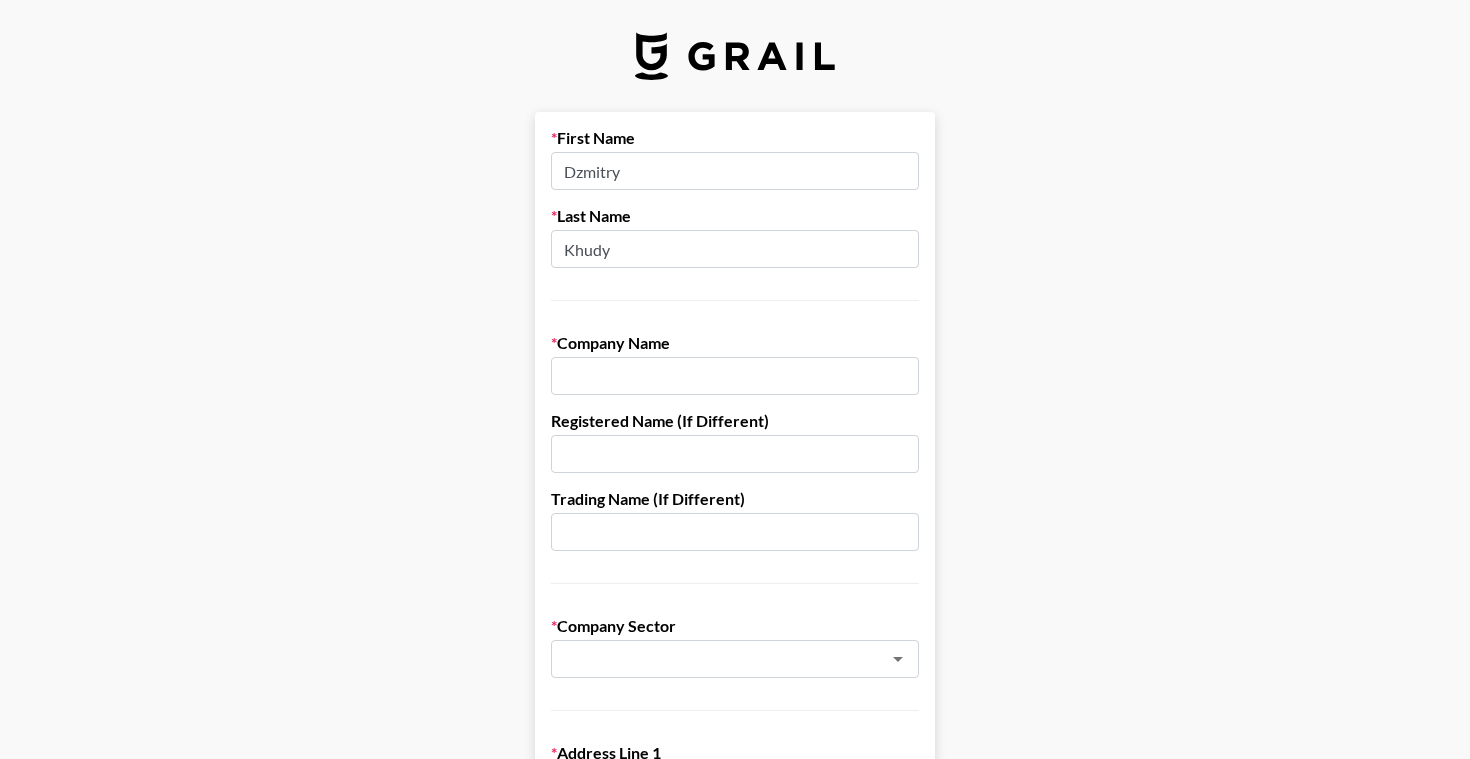 paste on "[PERSON_NAME] Mobi Ltd" 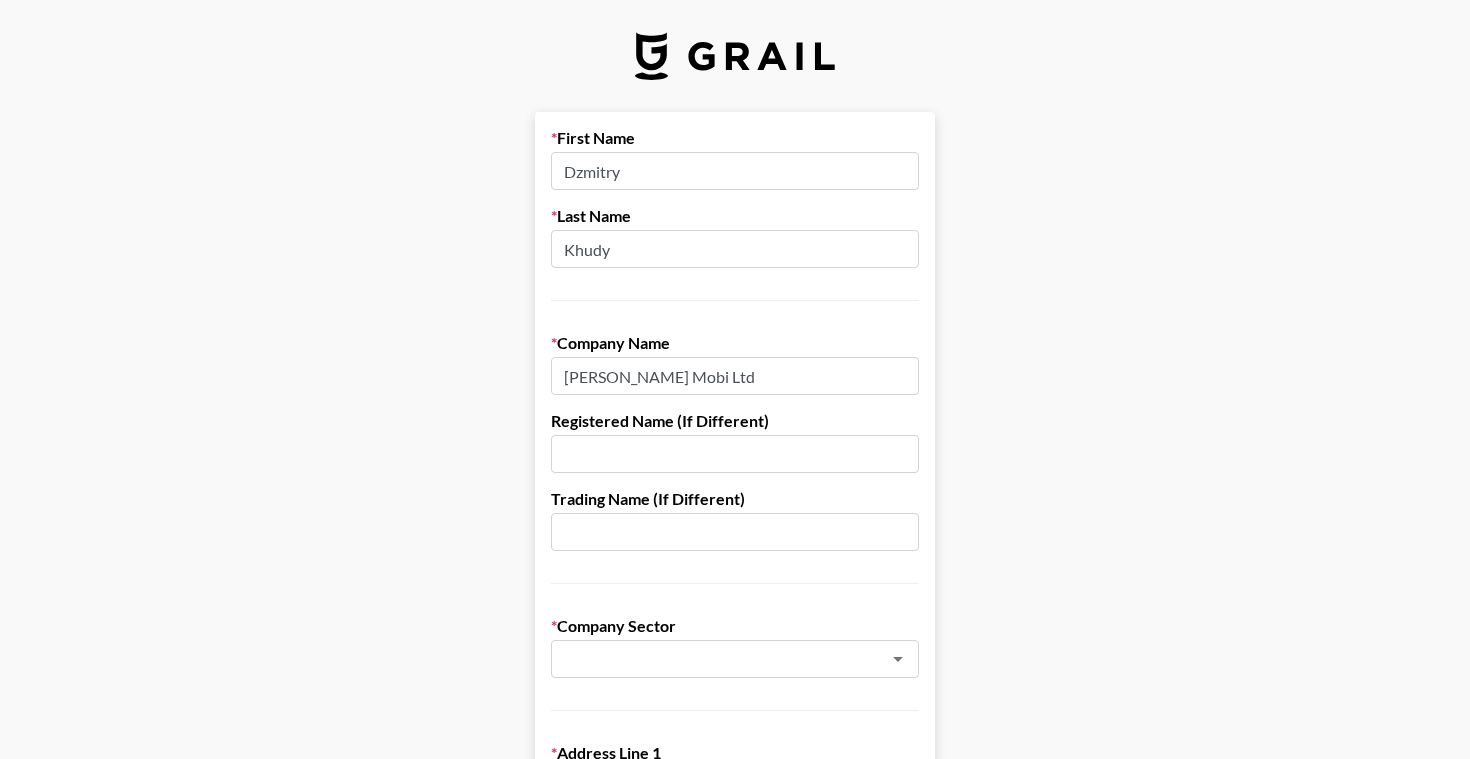 type on "[PERSON_NAME] Mobi Ltd" 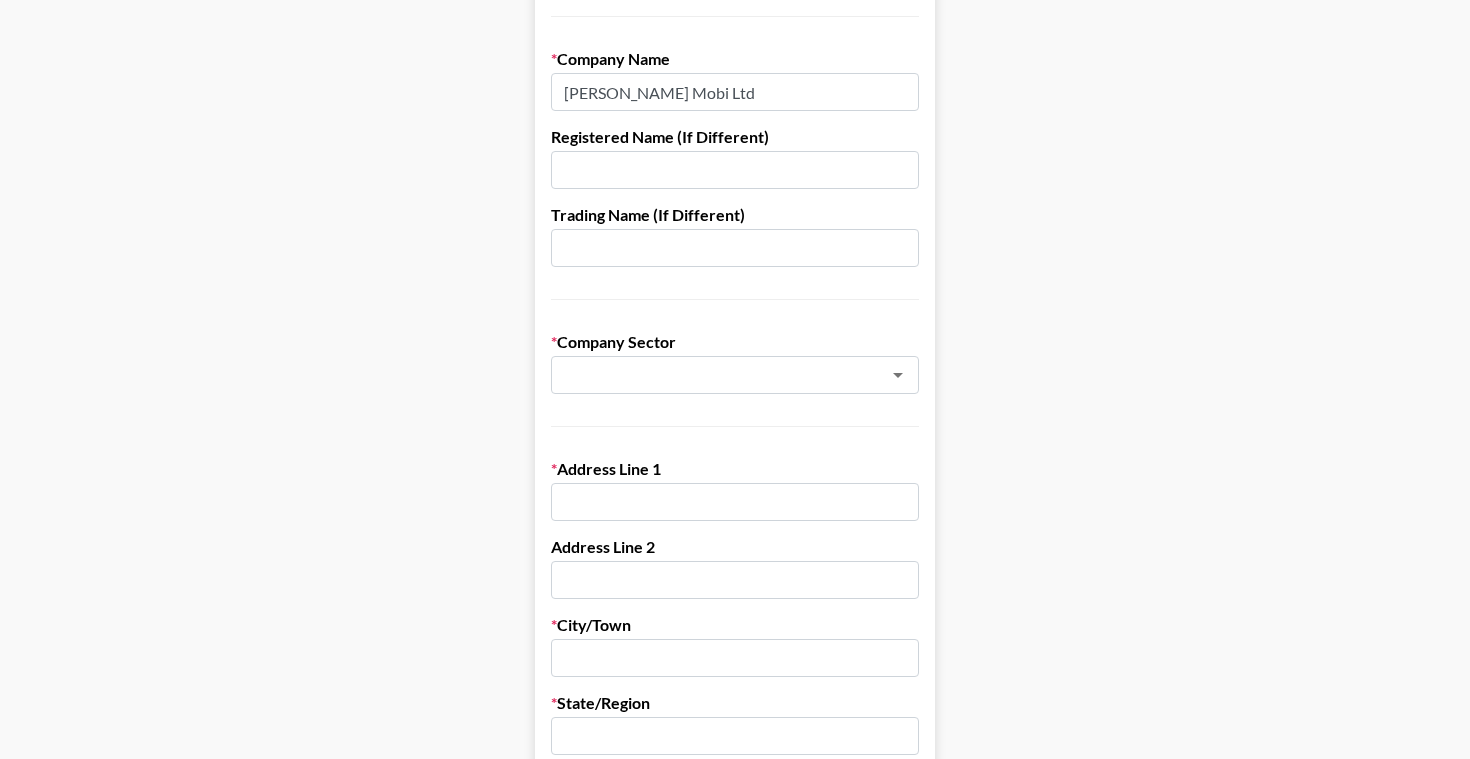 scroll, scrollTop: 306, scrollLeft: 0, axis: vertical 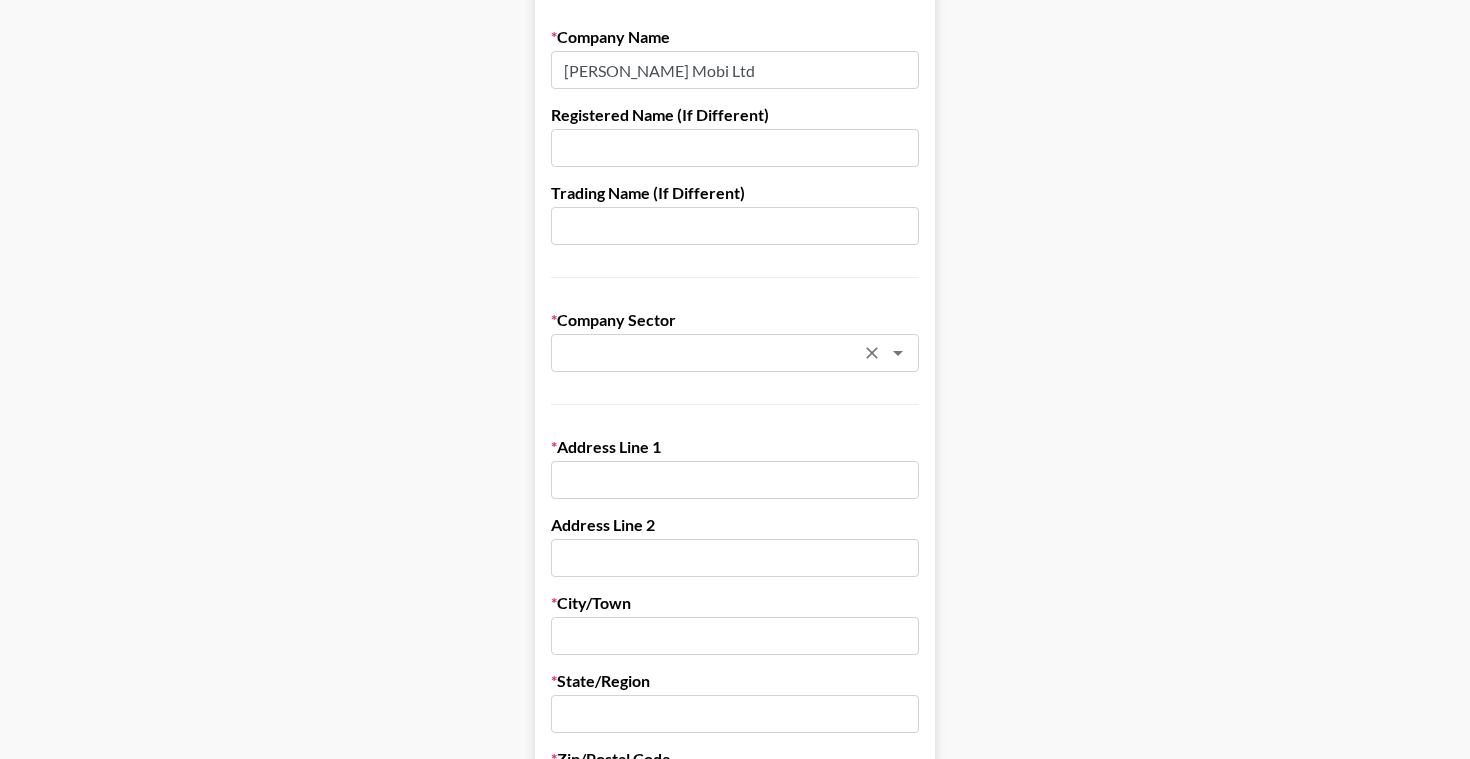 click at bounding box center [708, 353] 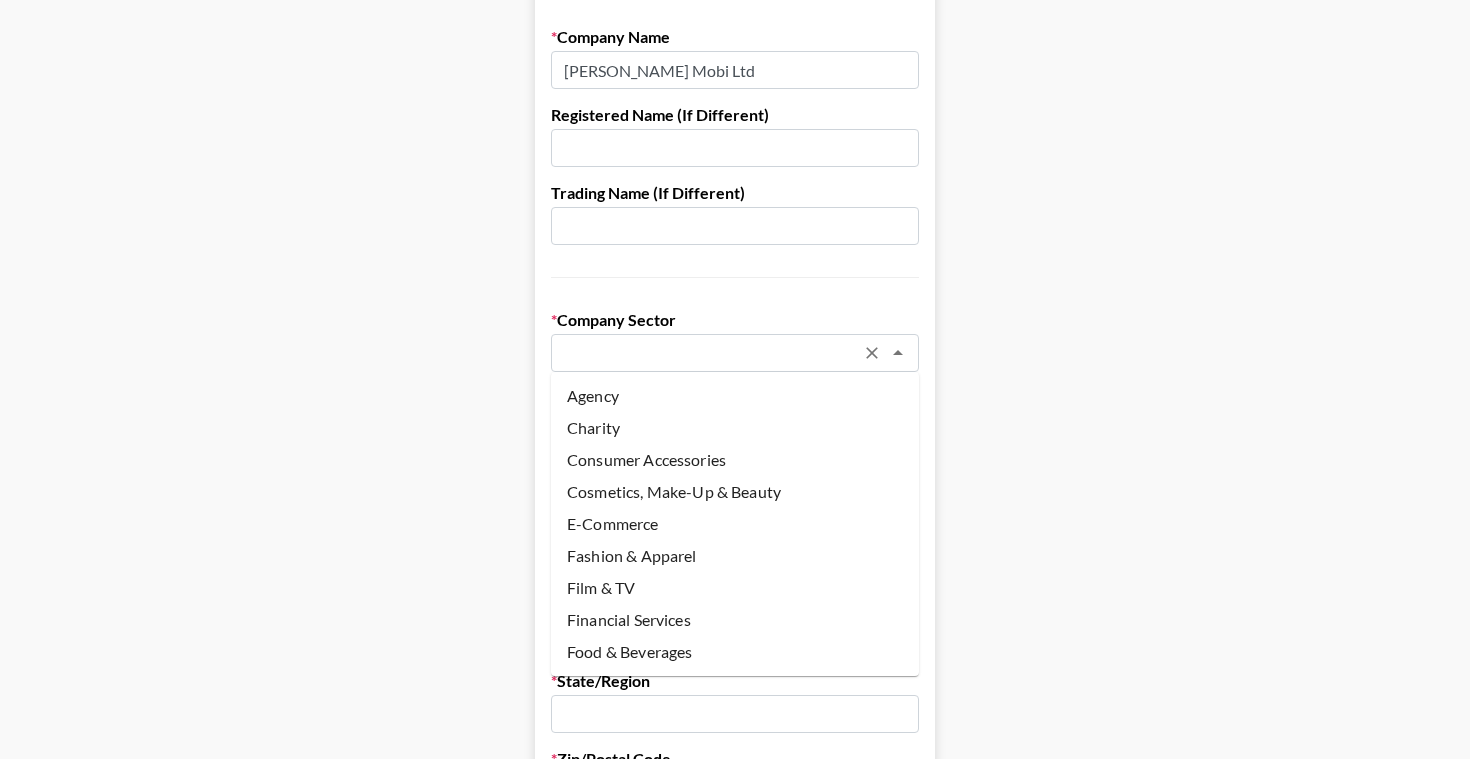 click on "Agency" at bounding box center (735, 396) 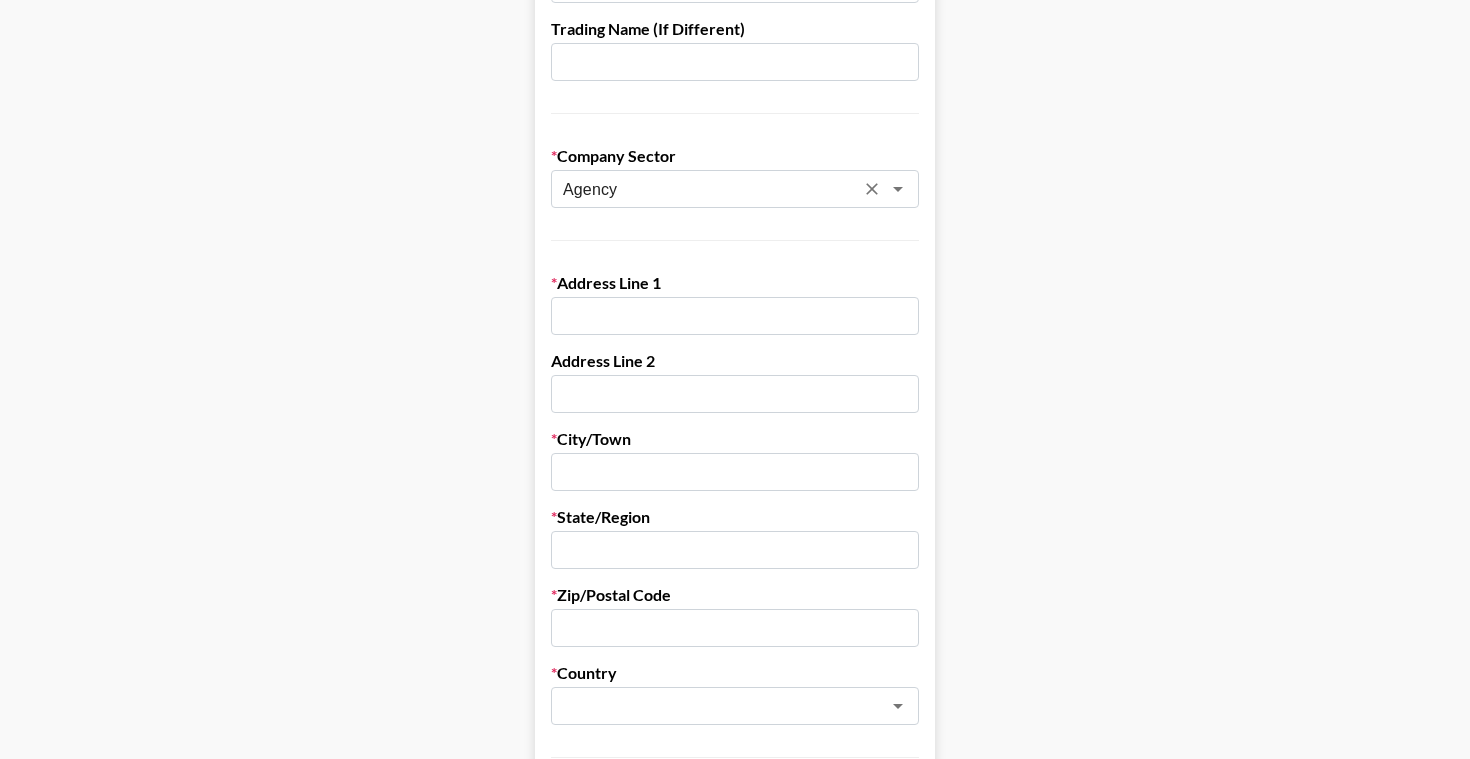 scroll, scrollTop: 498, scrollLeft: 0, axis: vertical 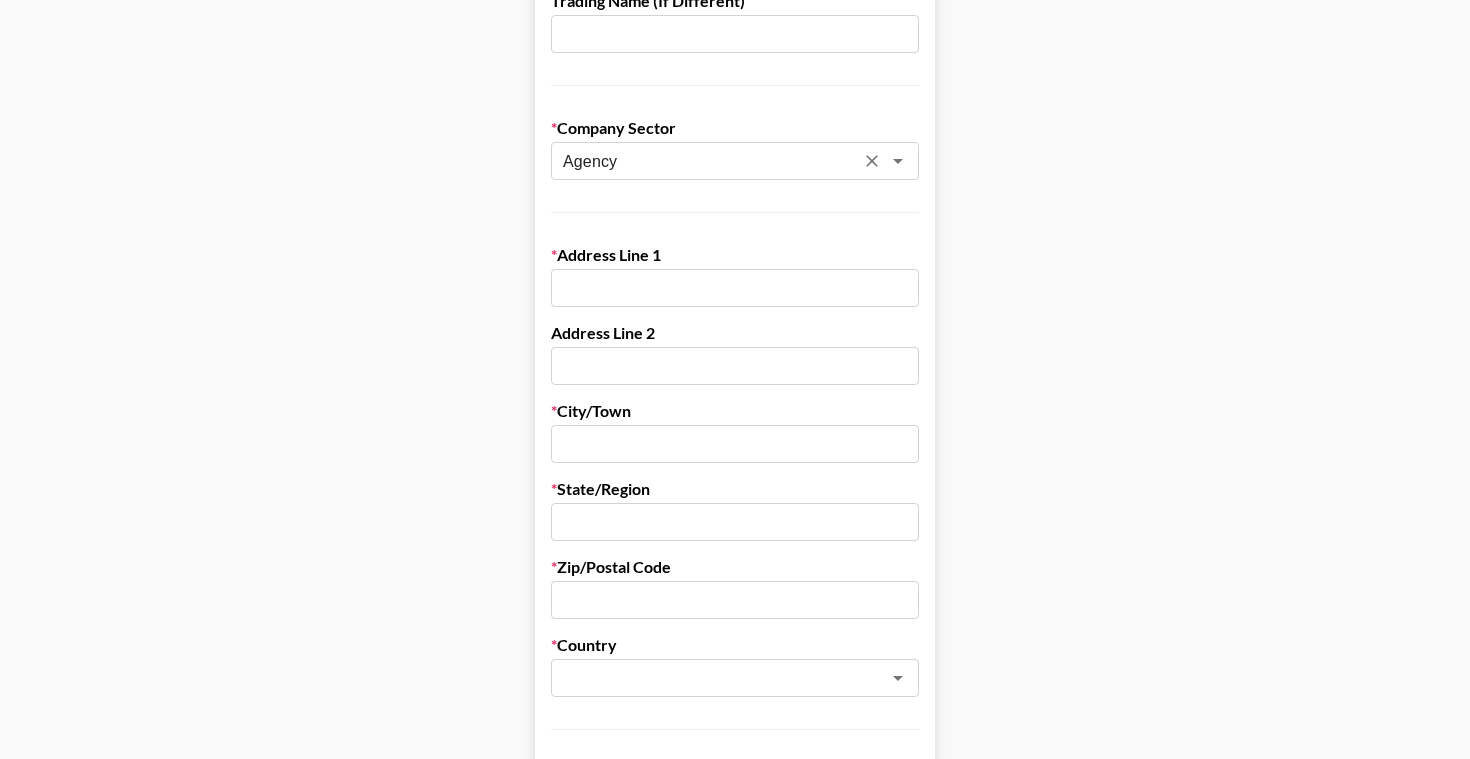 click at bounding box center [735, 288] 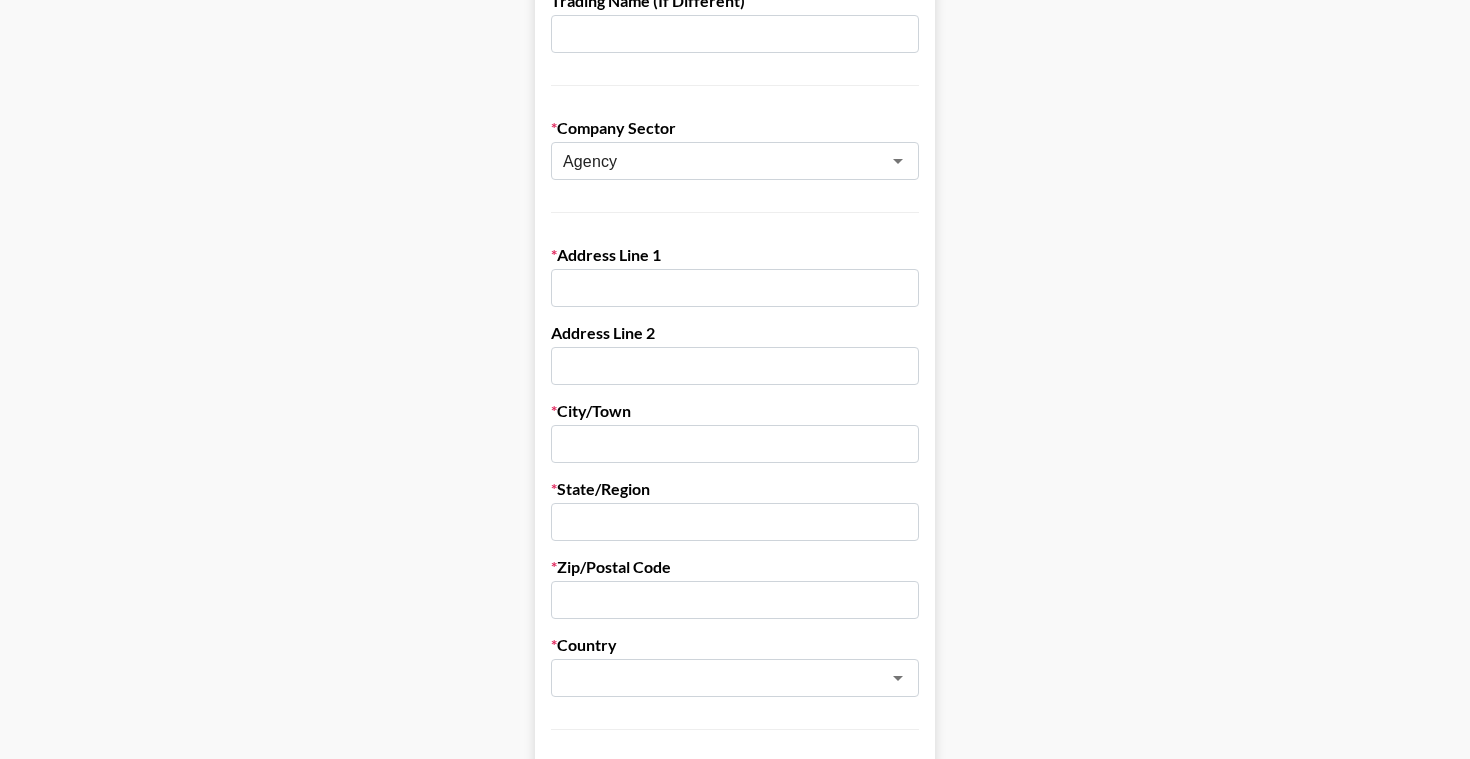 paste on "Aiolou & [PERSON_NAME], [STREET_ADDRESS]" 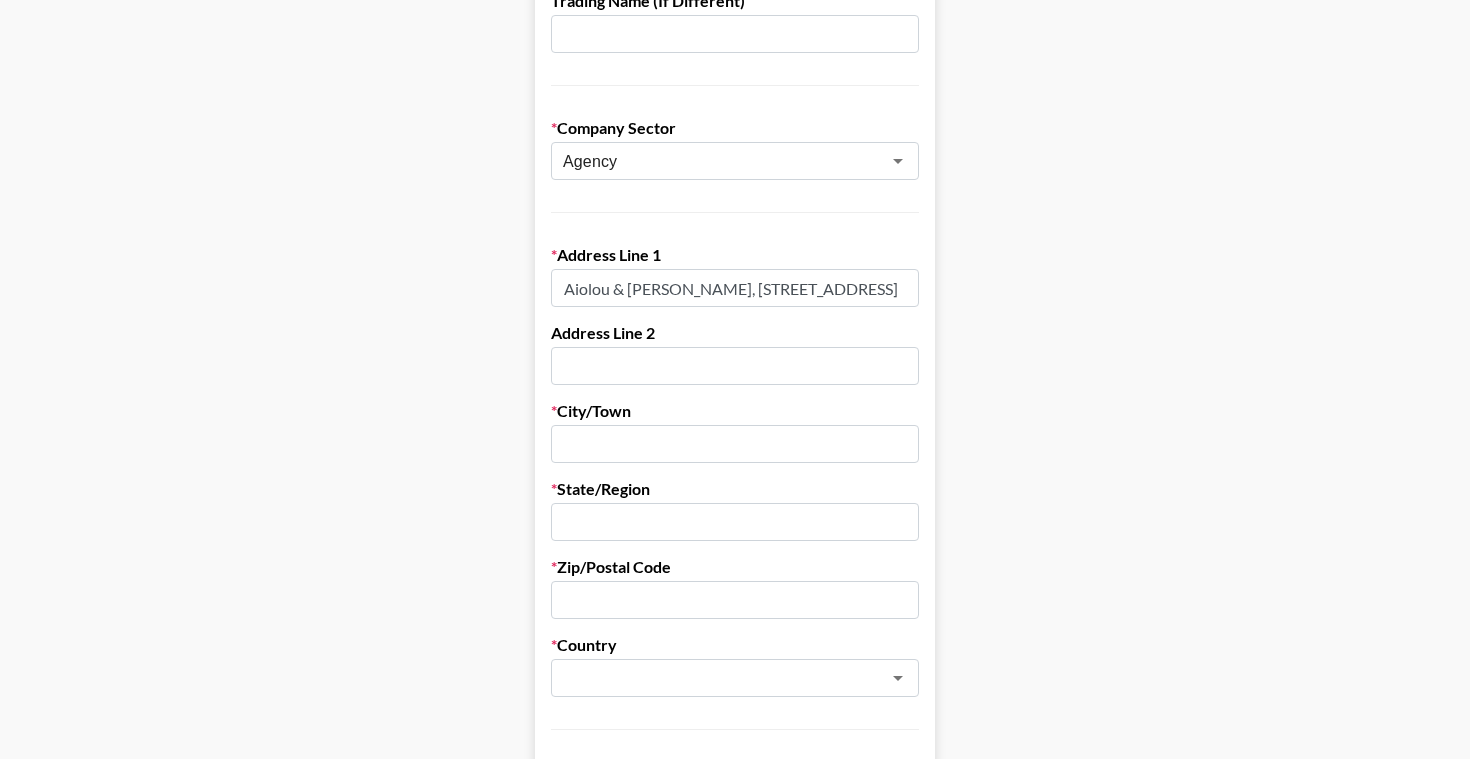 scroll, scrollTop: 0, scrollLeft: 115, axis: horizontal 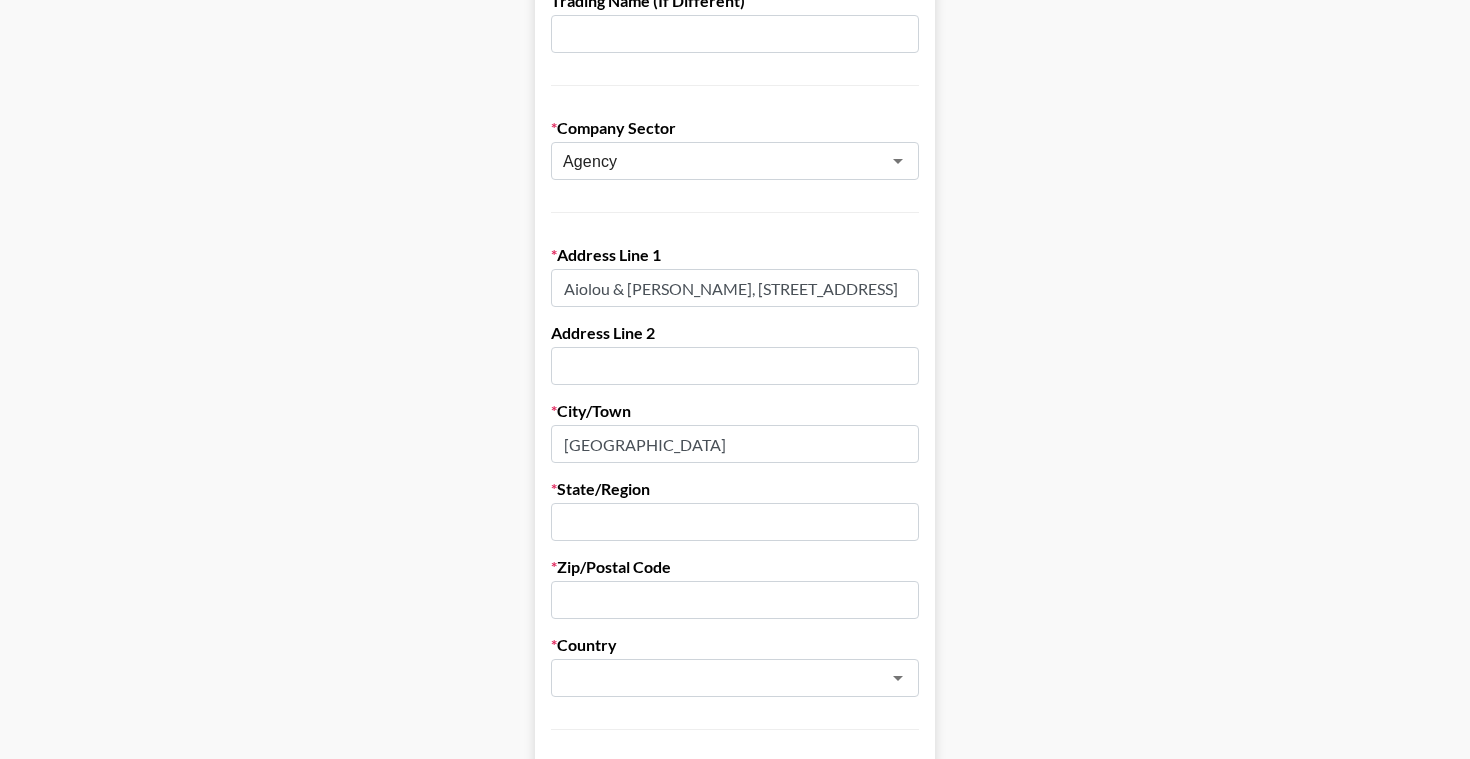 type on "[GEOGRAPHIC_DATA]" 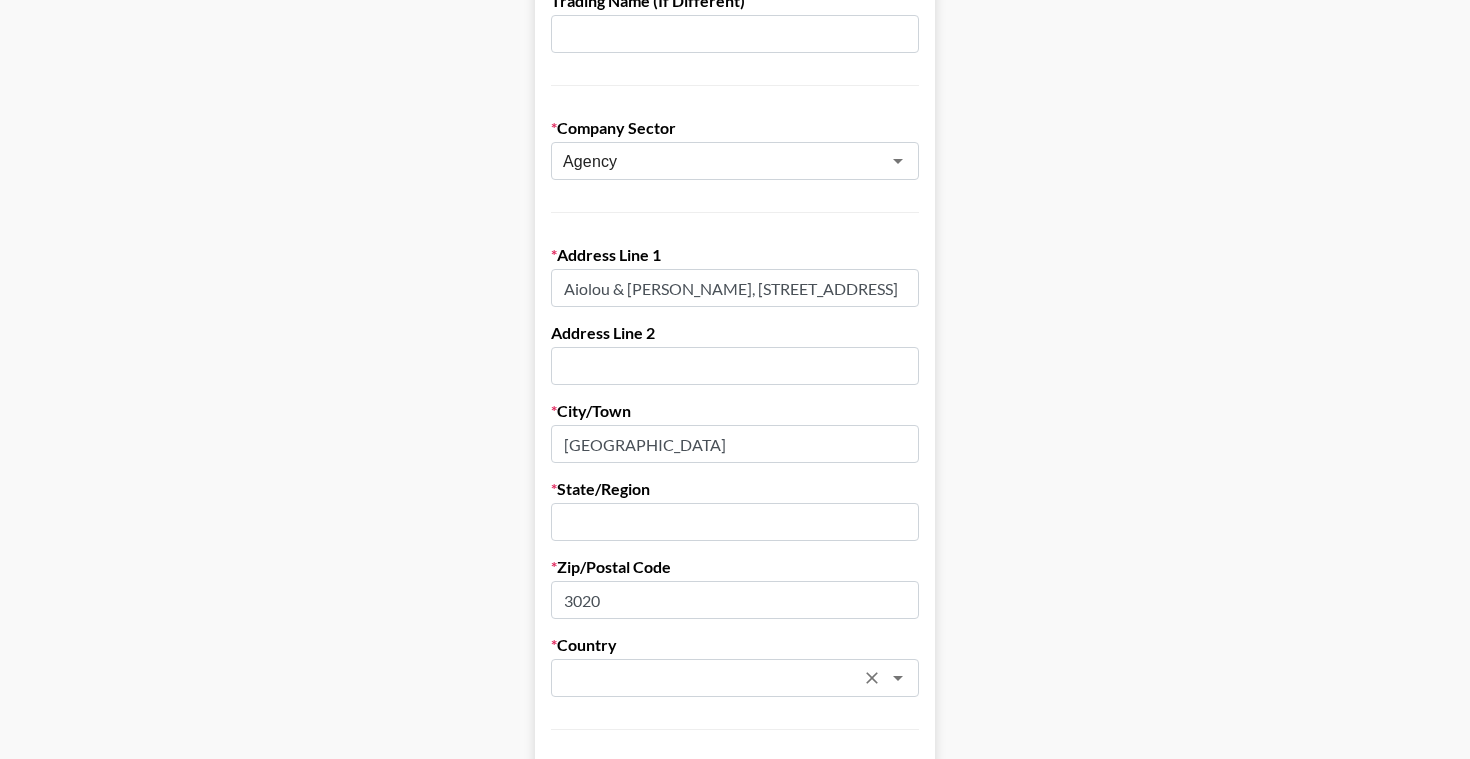 type on "3020" 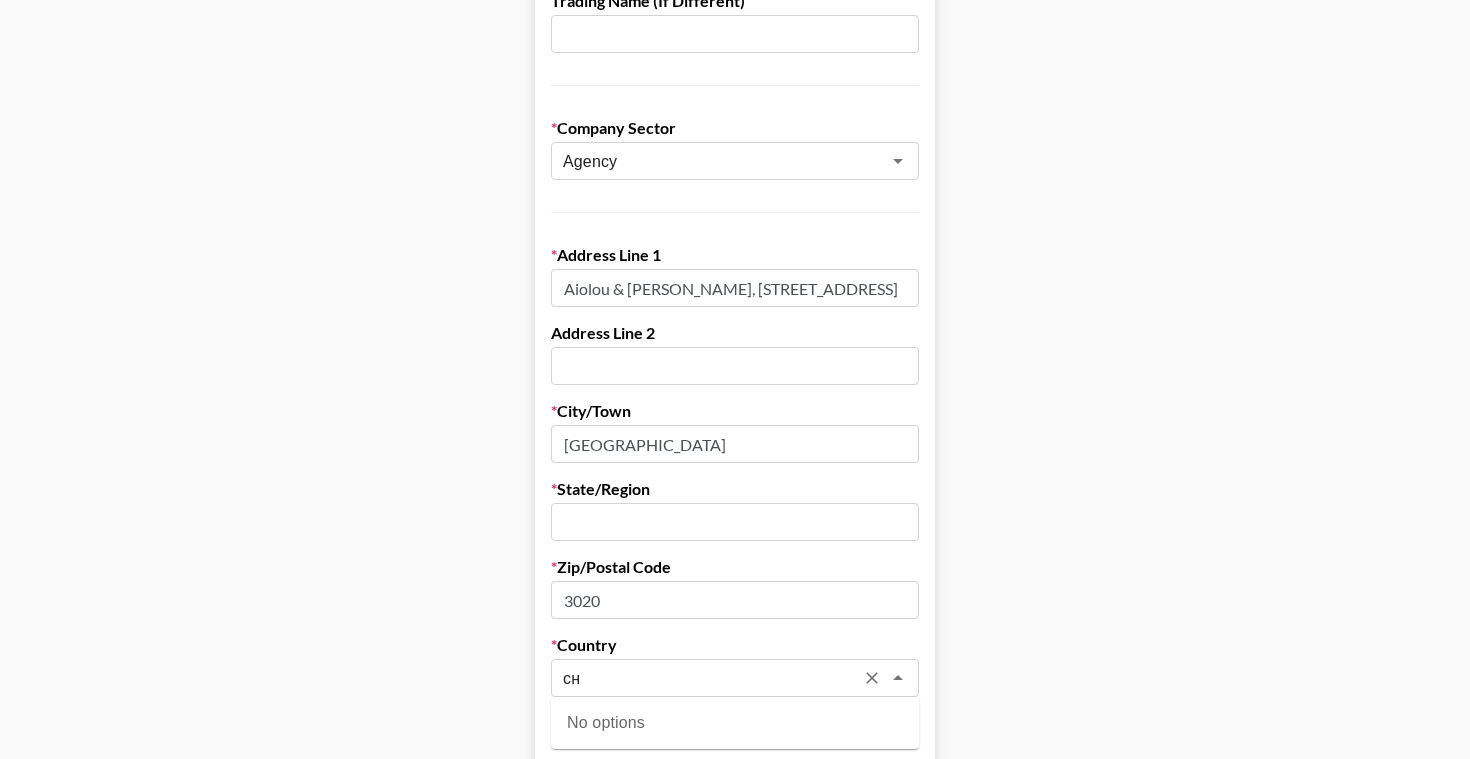 type on "с" 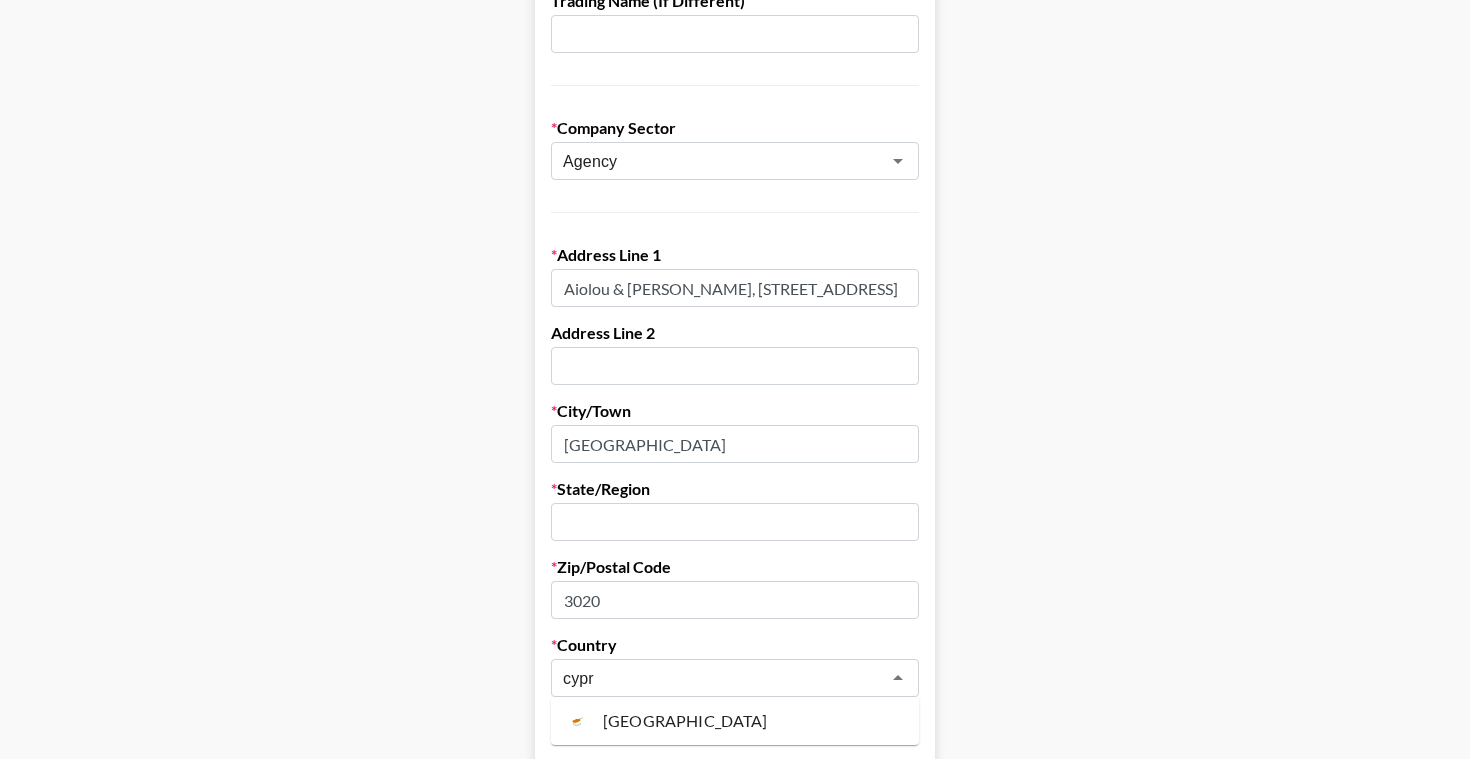 click on "[GEOGRAPHIC_DATA]" at bounding box center (735, 721) 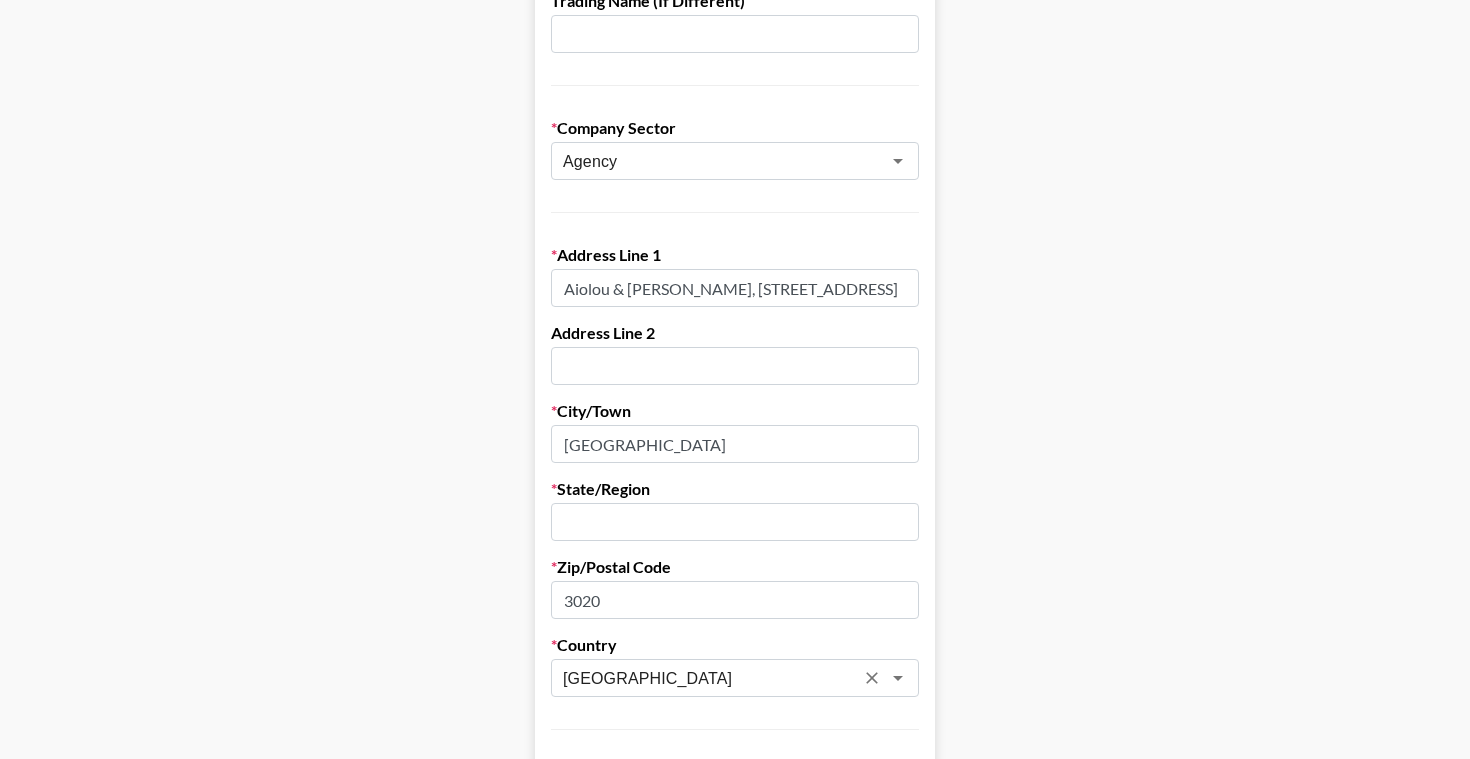 type on "[GEOGRAPHIC_DATA]" 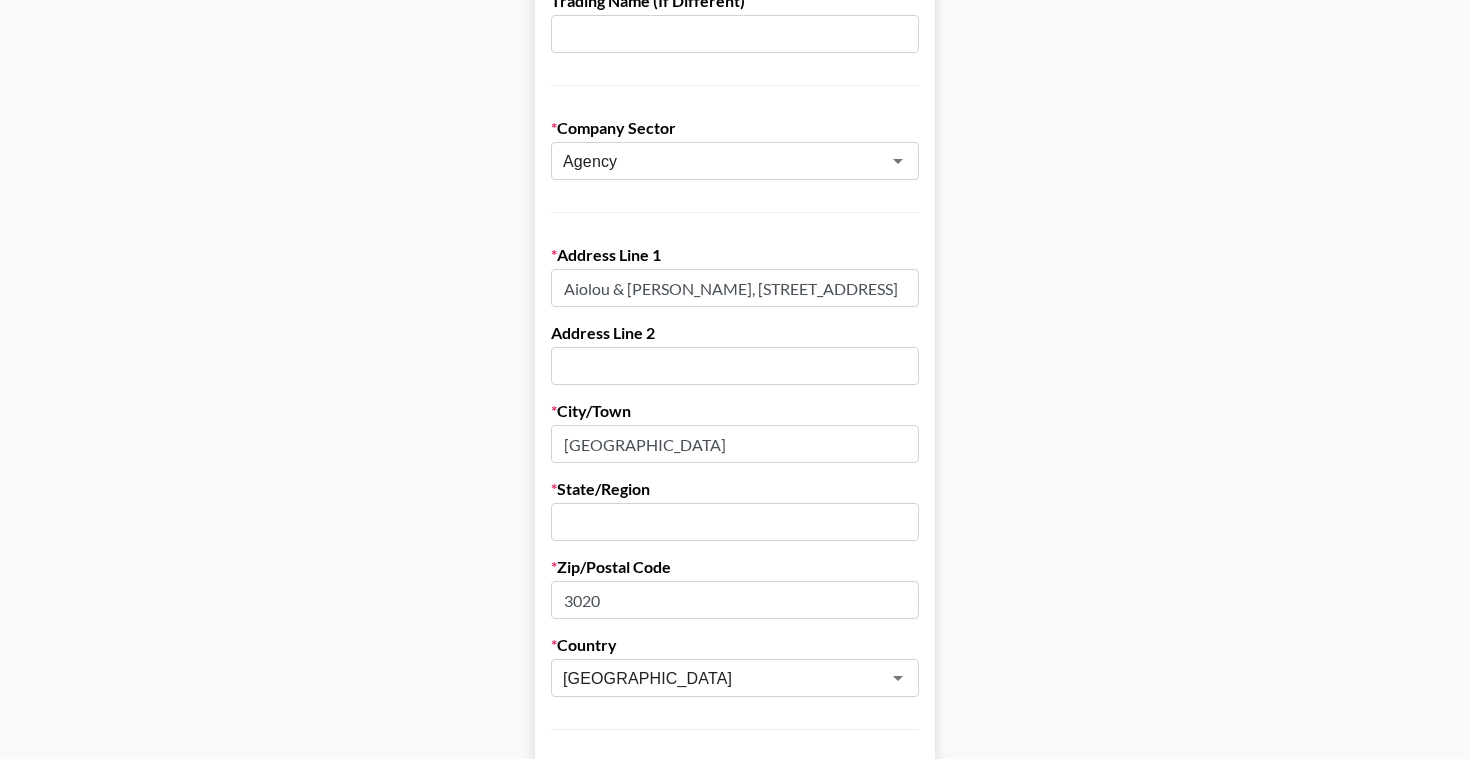 click on "Aiolou & [PERSON_NAME], [STREET_ADDRESS]" at bounding box center [735, 288] 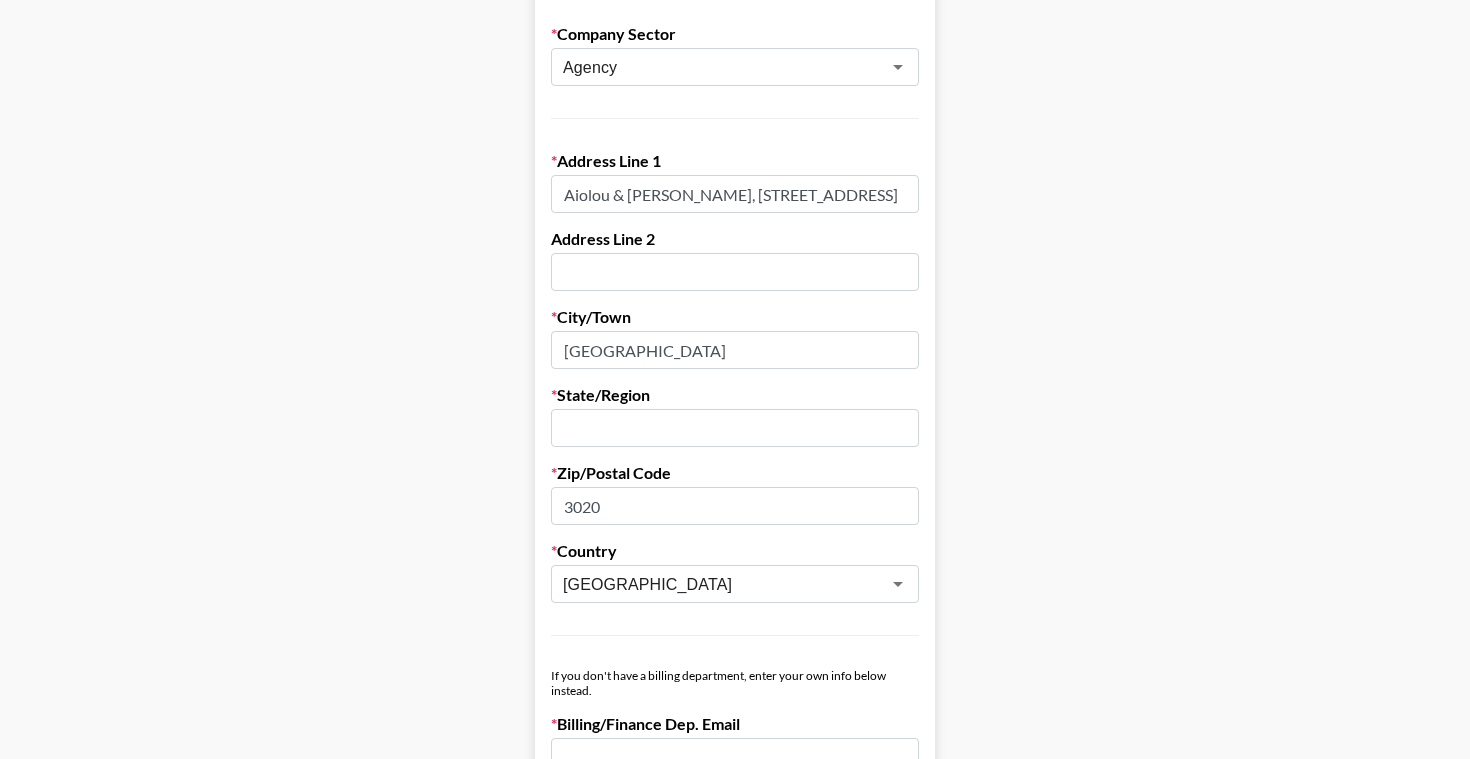 scroll, scrollTop: 615, scrollLeft: 0, axis: vertical 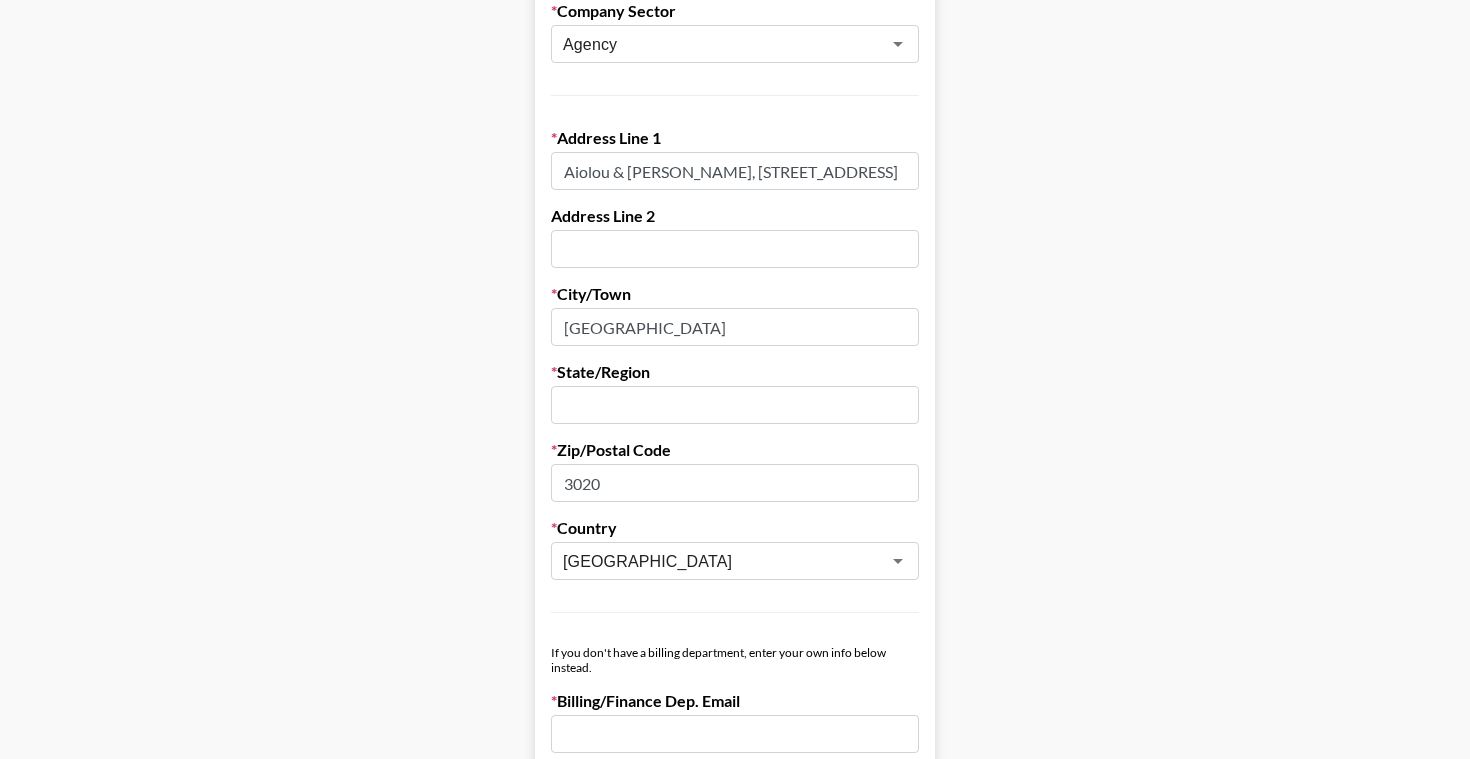 click on "Address Line 2" at bounding box center (735, 216) 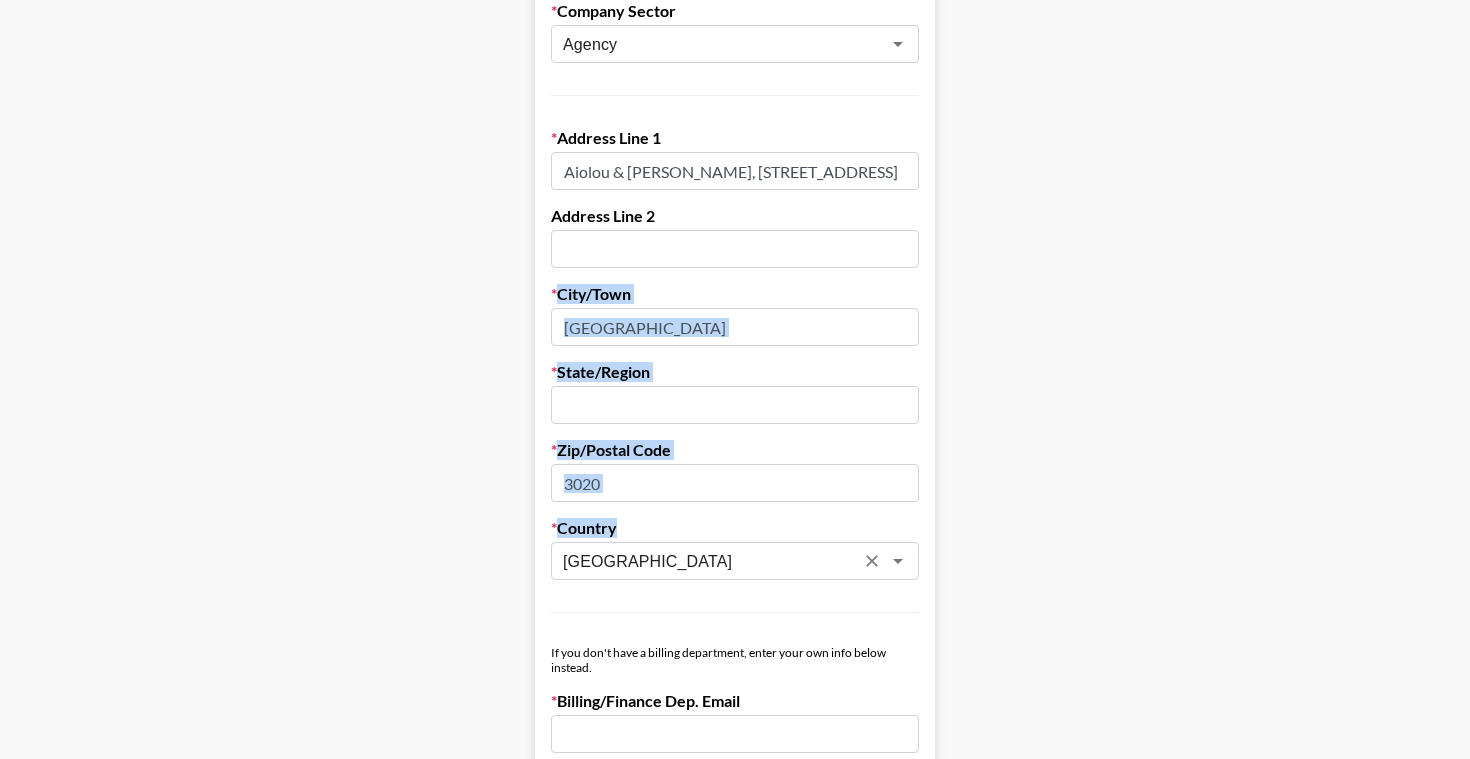 drag, startPoint x: 550, startPoint y: 290, endPoint x: 660, endPoint y: 551, distance: 283.23312 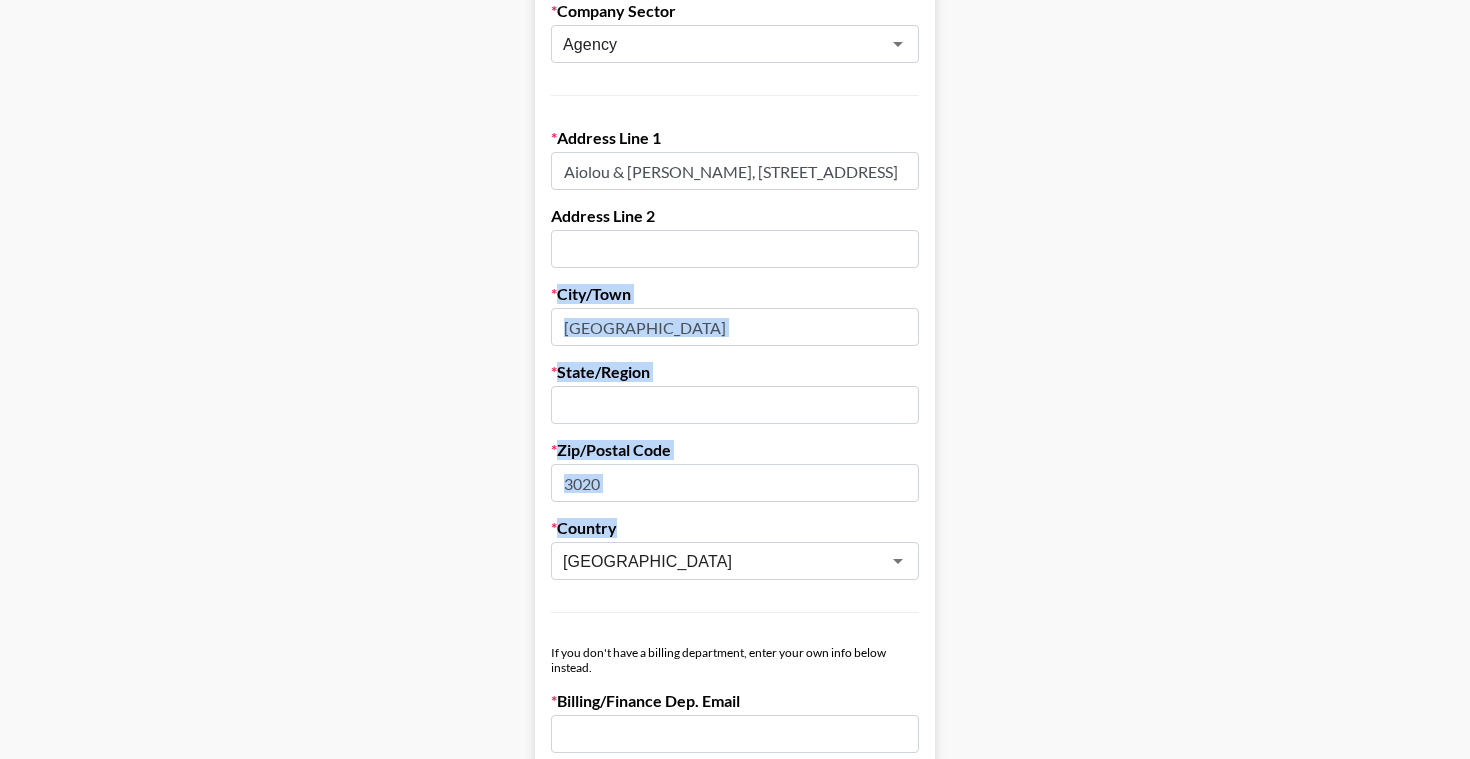 click on "First Name [PERSON_NAME] Last Name Khudy Company Name [PERSON_NAME] Ltd Registered Name (If Different) Trading Name (If Different) Company Sector Agency ​ Address Line 1 Aiolou & [PERSON_NAME], [STREET_ADDRESS] Address Line 2 City/Town [GEOGRAPHIC_DATA] State/Region Zip/Postal Code 3020 Country [GEOGRAPHIC_DATA] ​ If you don't have a billing department, enter your own info below instead. Billing/Finance Dep. Email Billing/Finance Dep. Phone Number VAT Number ([GEOGRAPHIC_DATA]/EU Only) Organization Number (if different) Do you agree to the  Grail Talent Payment terms ?   Yes, I agree Save My Info" at bounding box center [735, 360] 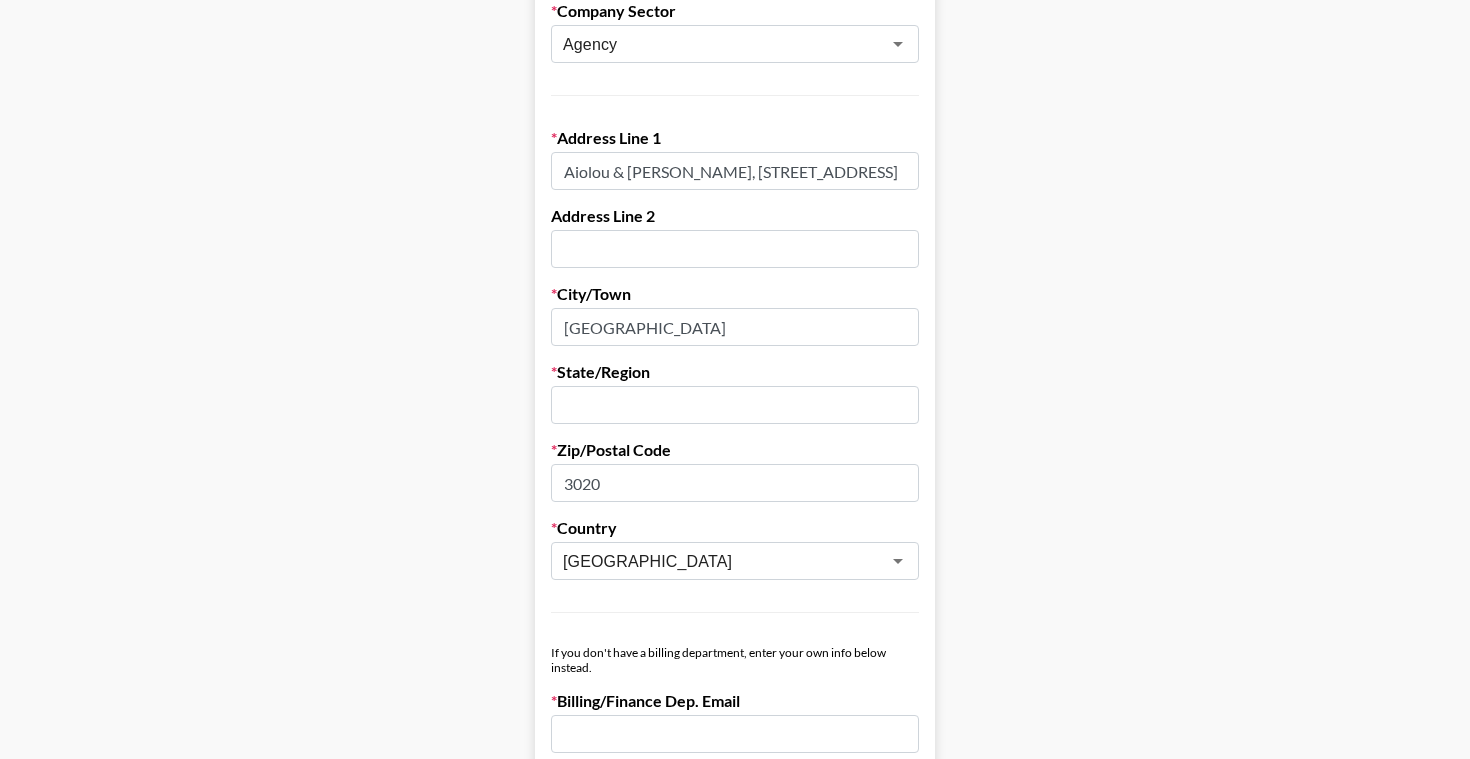 click on "Aiolou & [PERSON_NAME], [STREET_ADDRESS]" at bounding box center [735, 171] 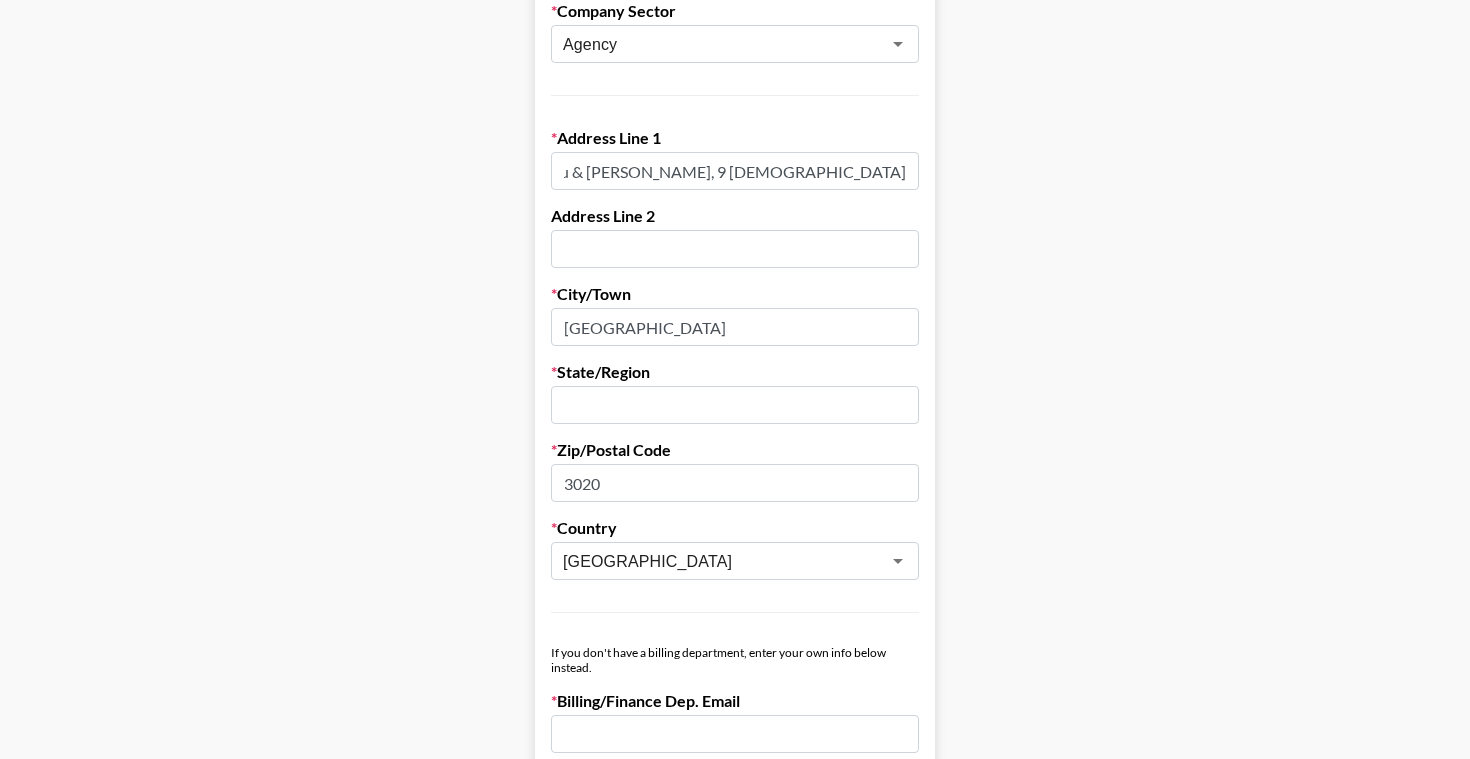 scroll, scrollTop: 0, scrollLeft: 0, axis: both 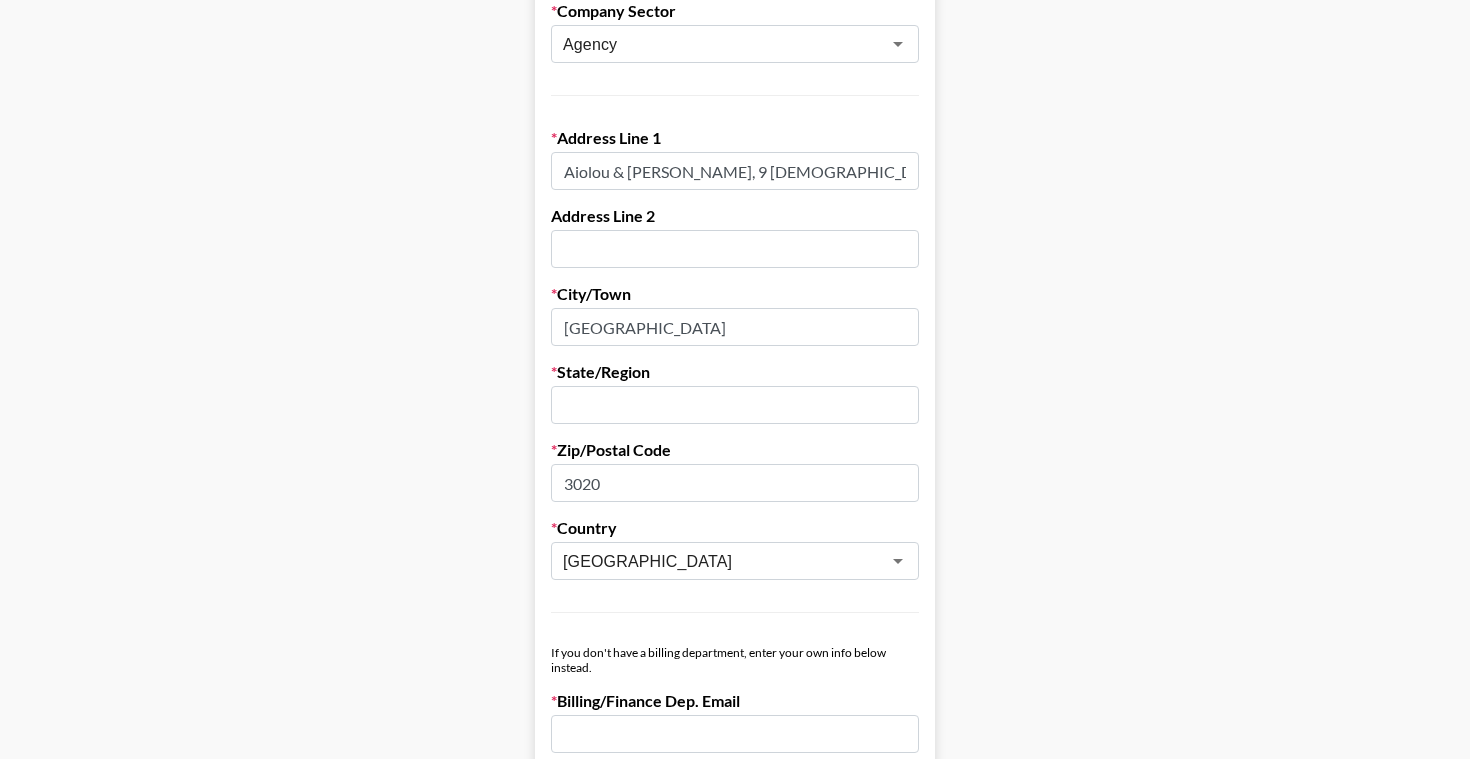 type on "Aiolou & [PERSON_NAME], 9 [DEMOGRAPHIC_DATA]" 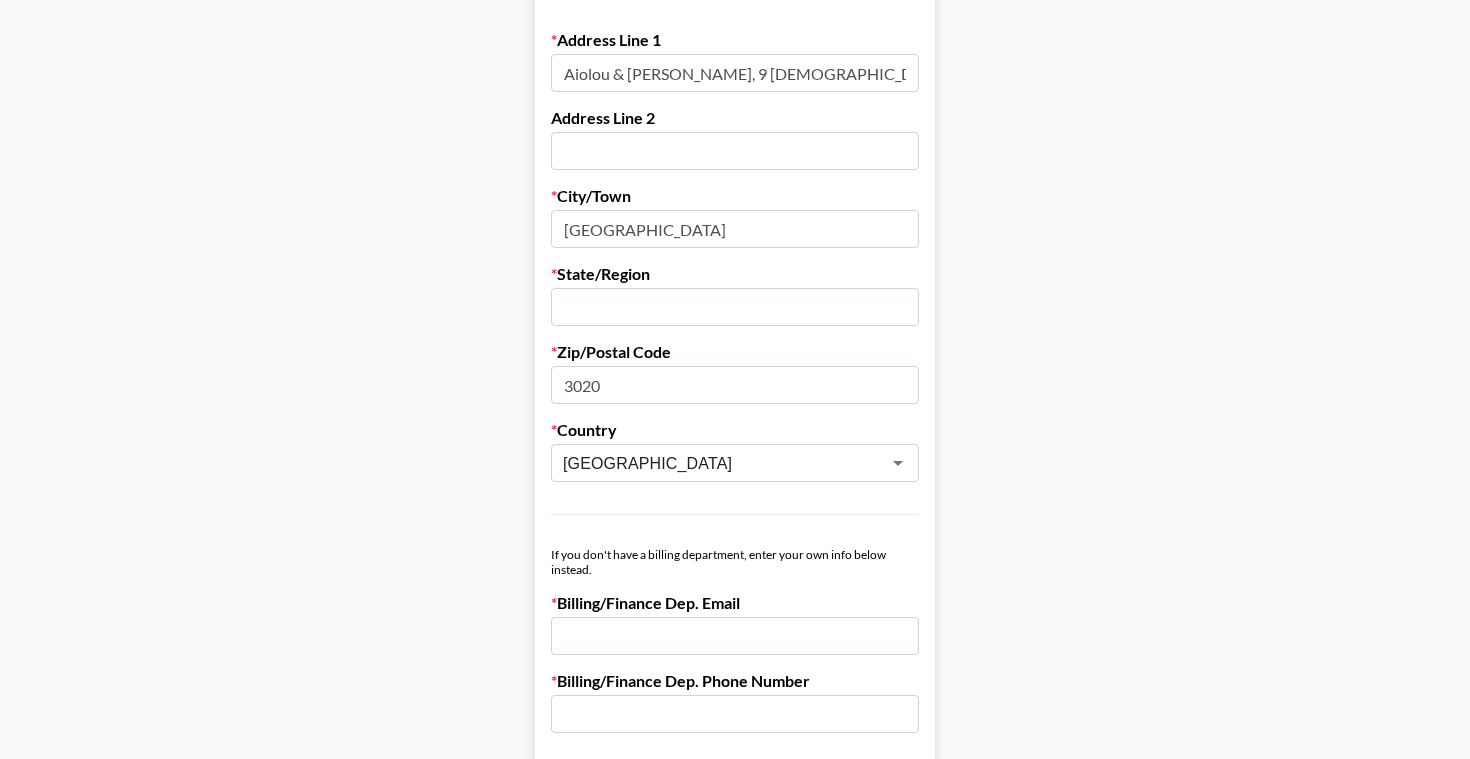 scroll, scrollTop: 702, scrollLeft: 0, axis: vertical 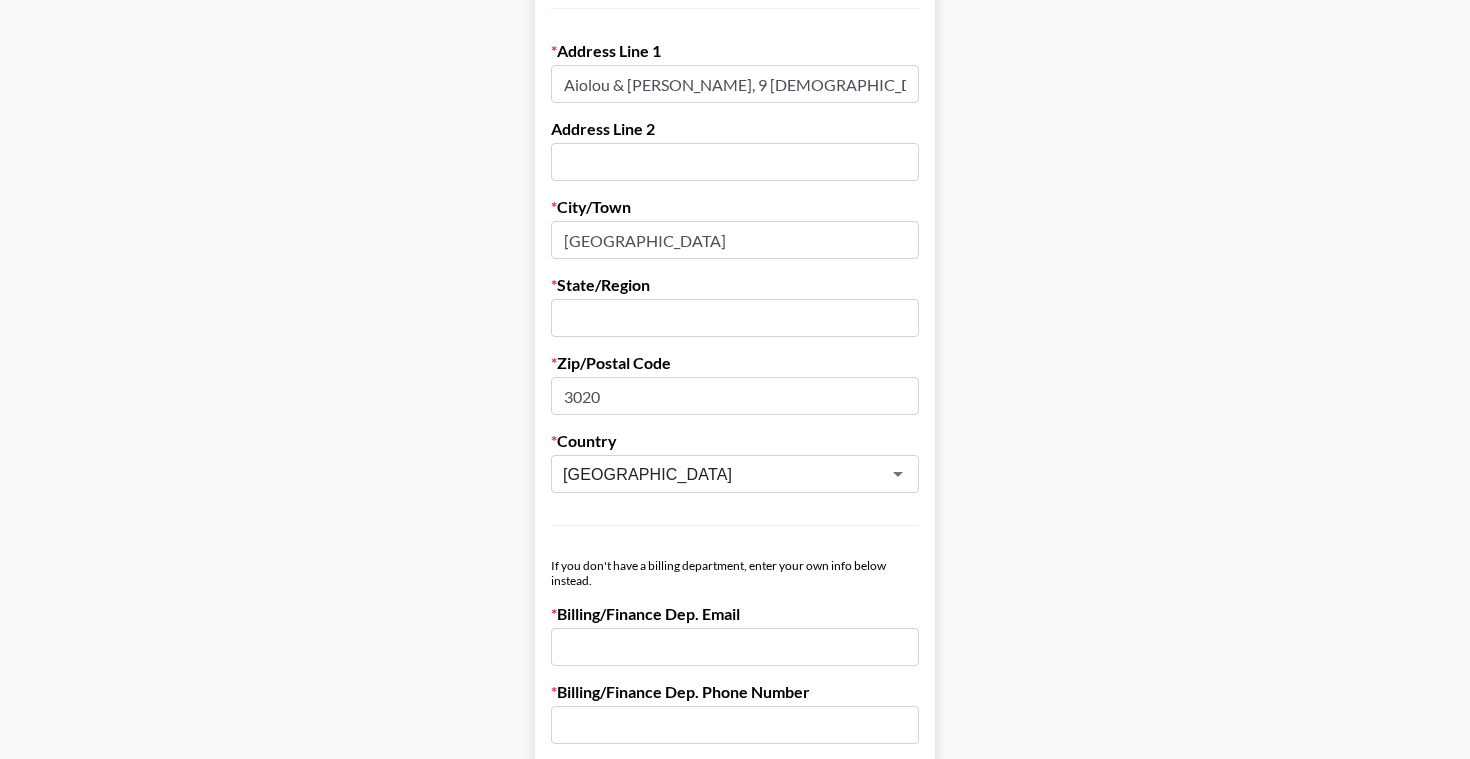 click at bounding box center [735, 318] 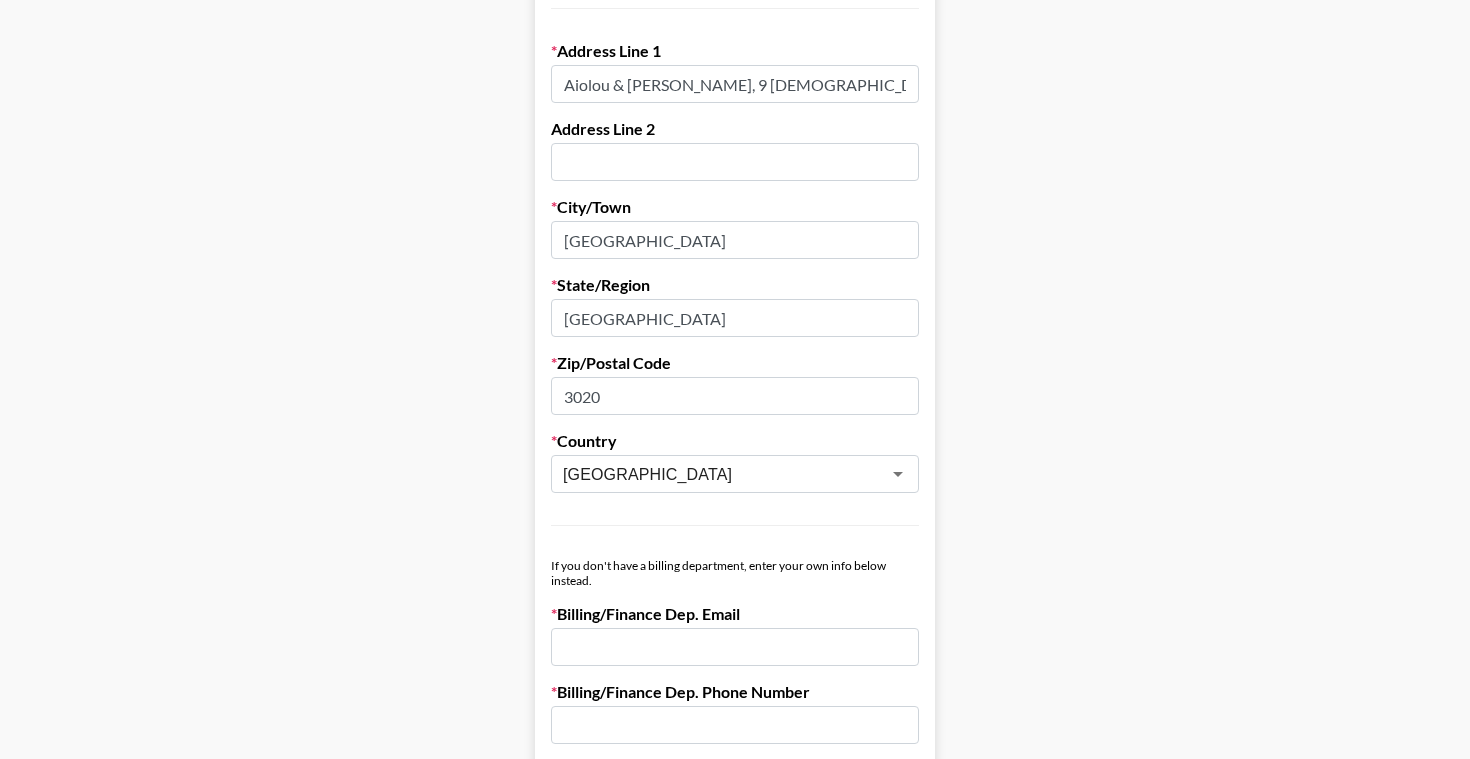 type on "[GEOGRAPHIC_DATA]" 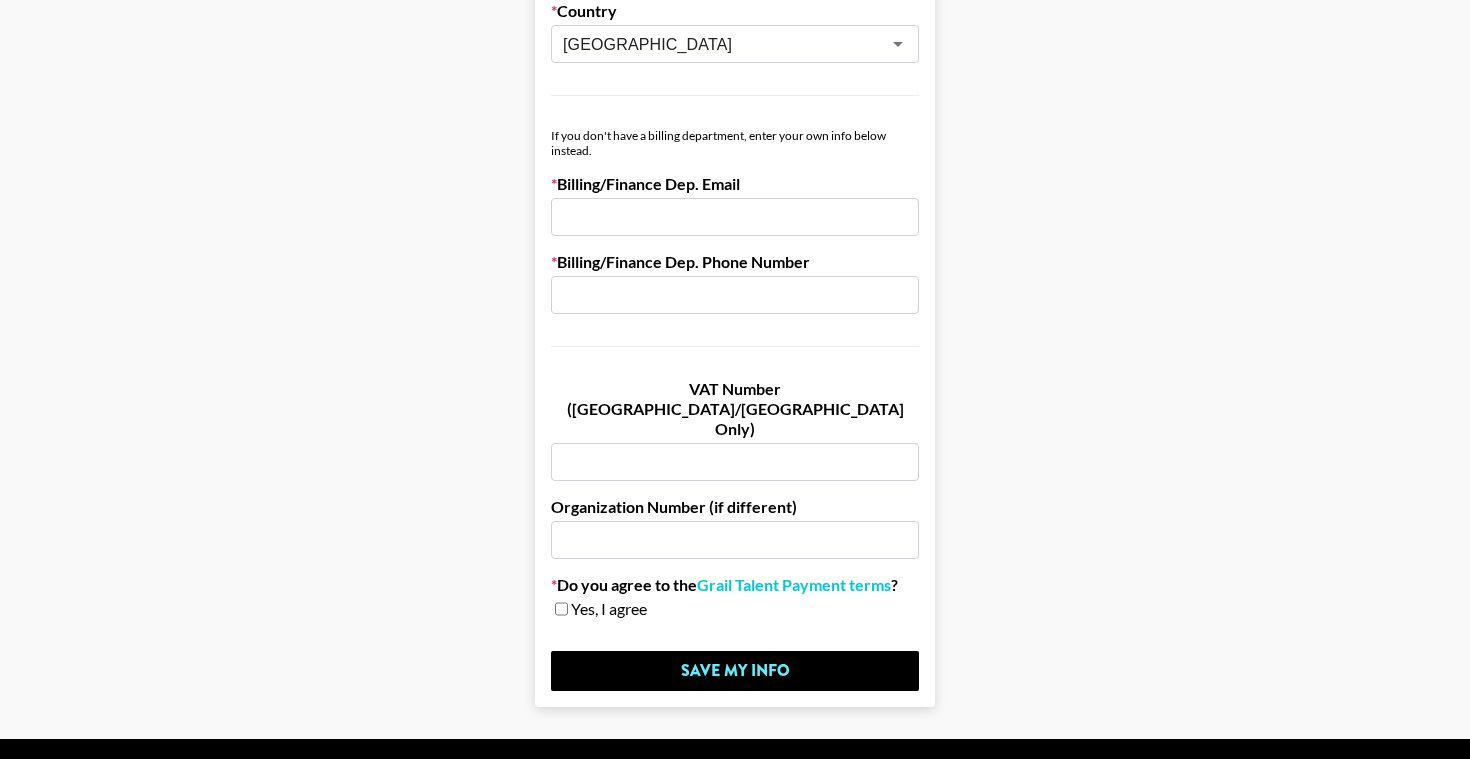 scroll, scrollTop: 1152, scrollLeft: 0, axis: vertical 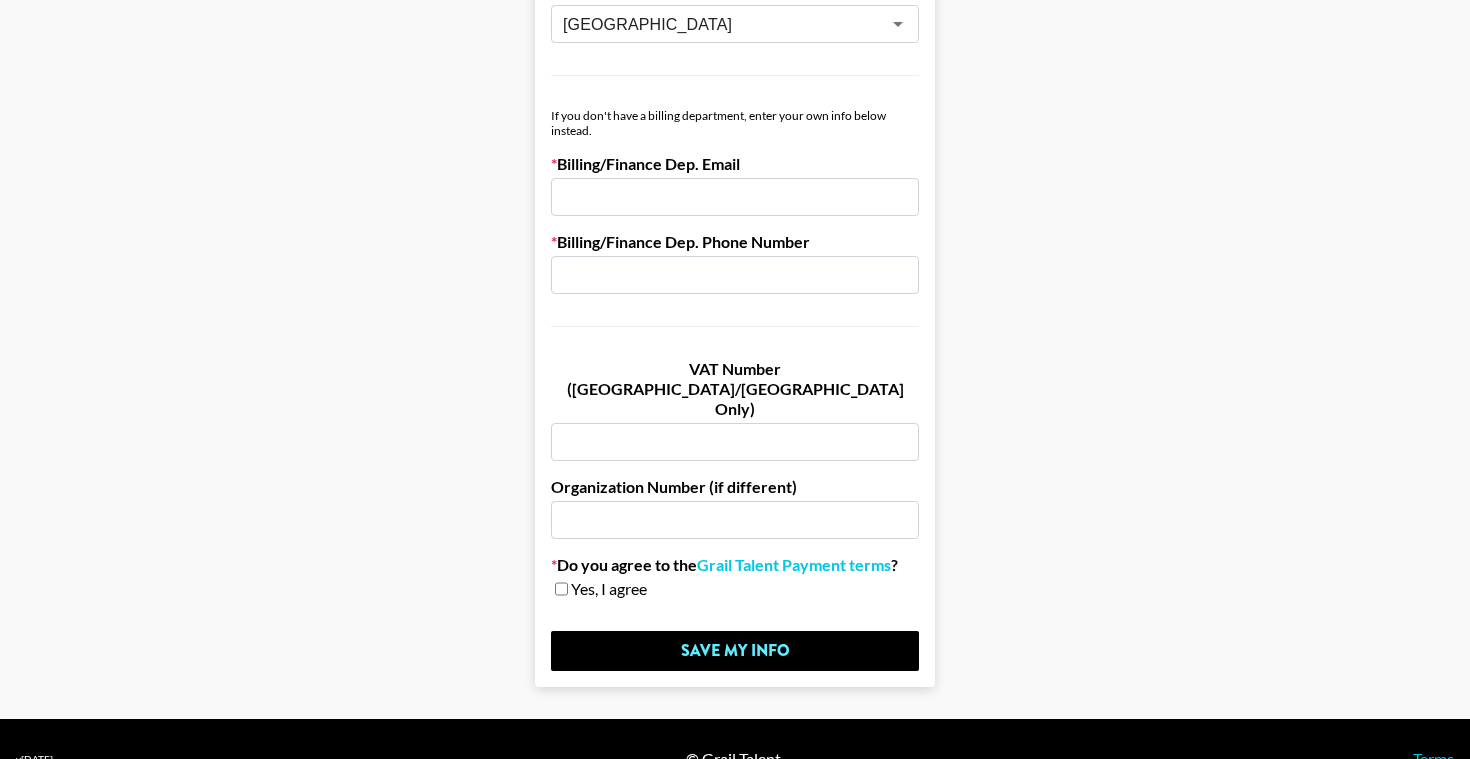 click at bounding box center (735, 197) 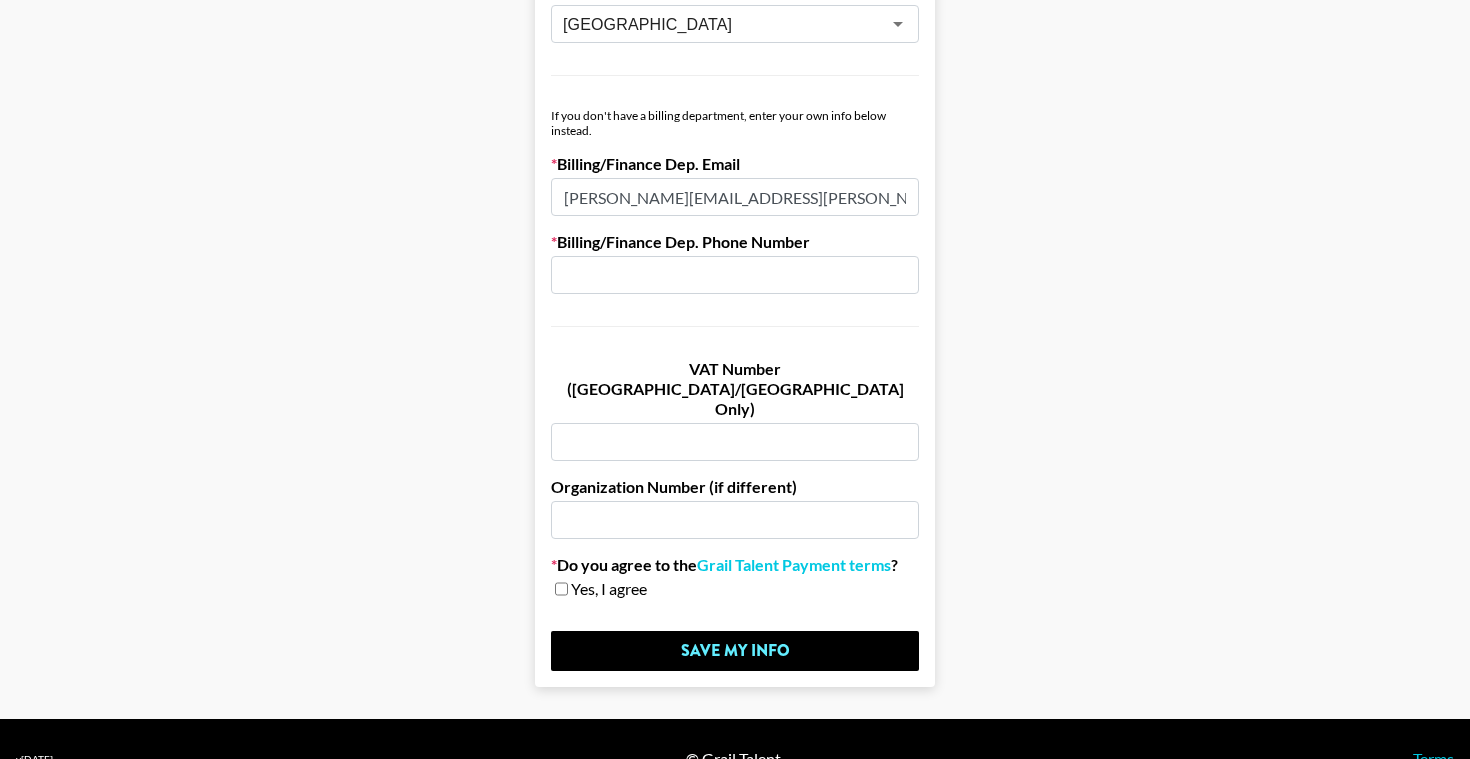 type on "[PERSON_NAME][EMAIL_ADDRESS][PERSON_NAME][DOMAIN_NAME]" 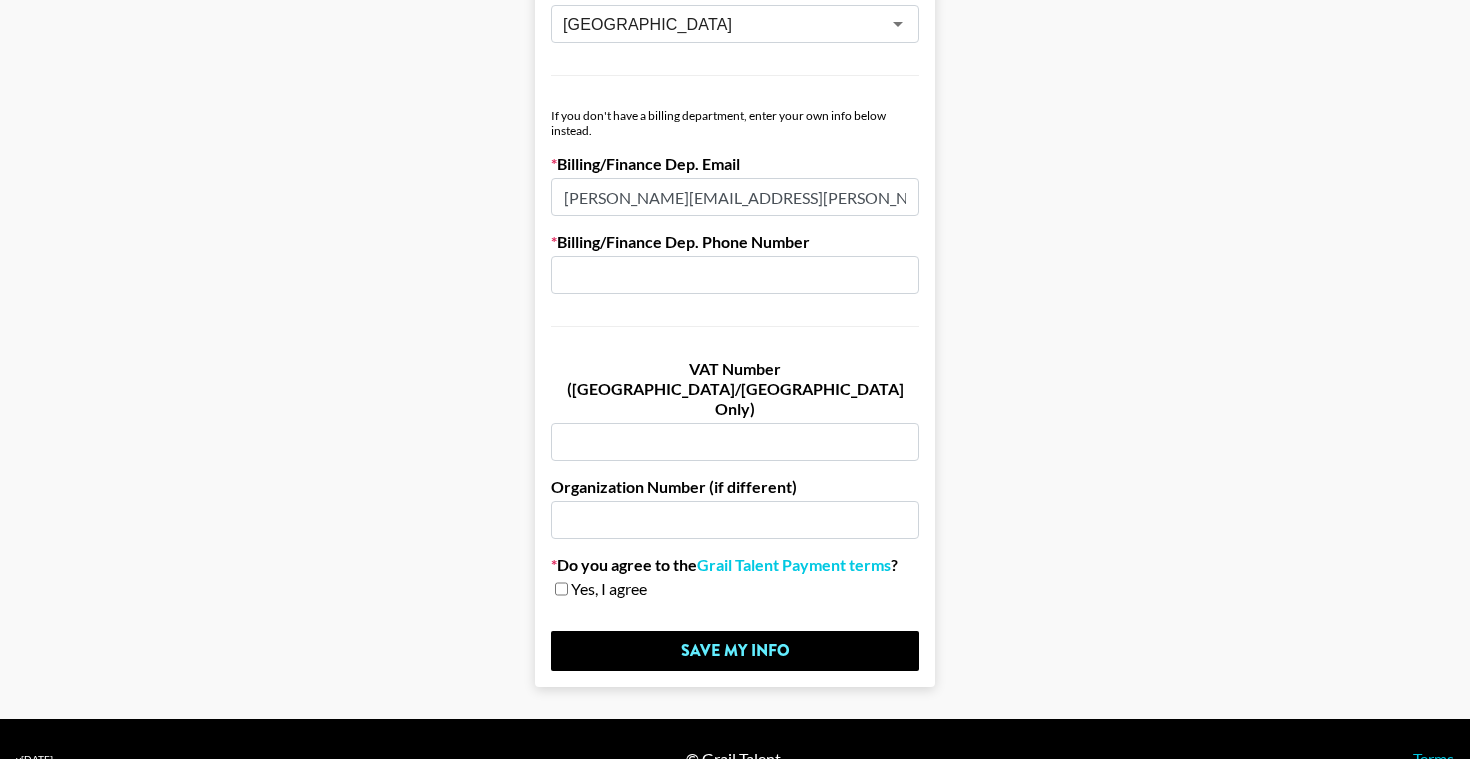 click at bounding box center [735, 442] 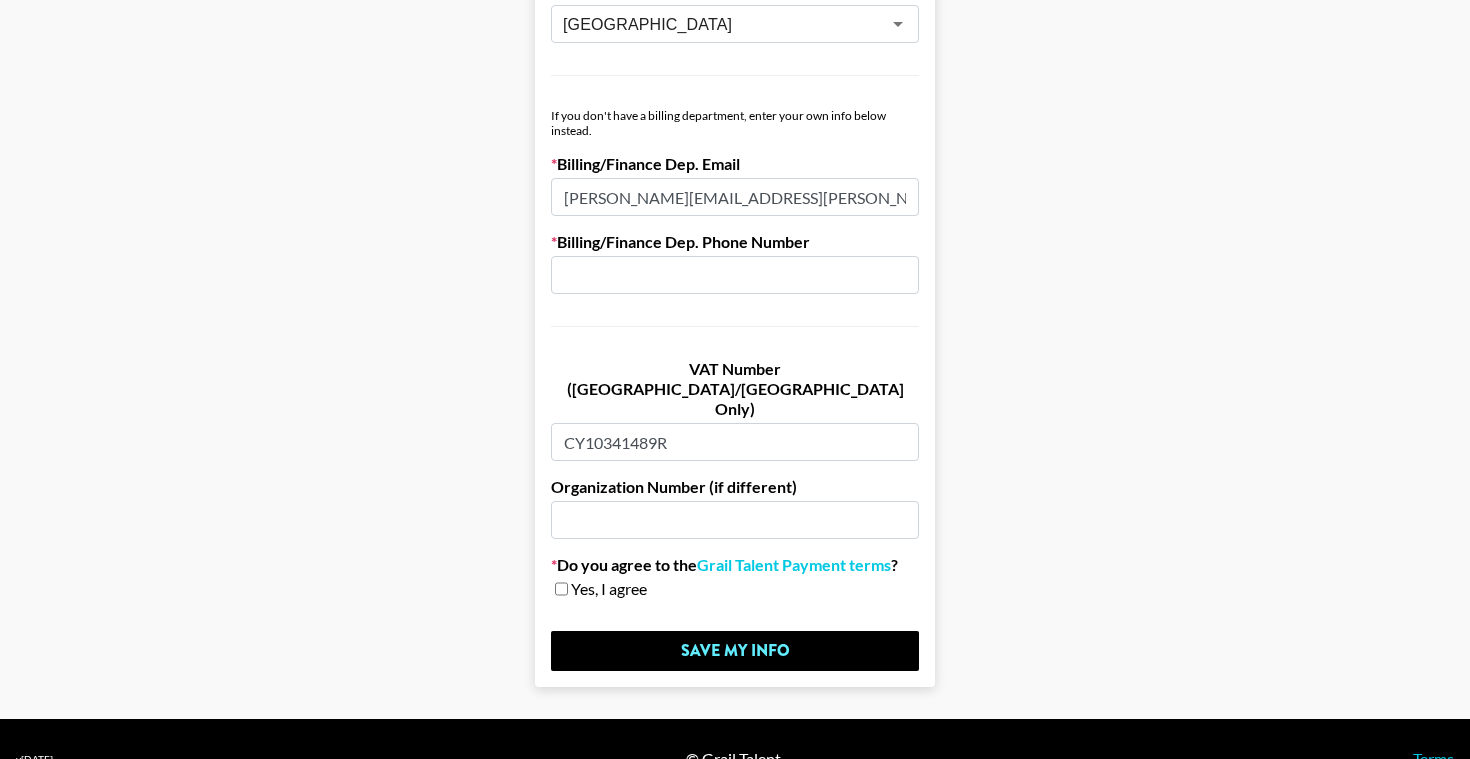 type on "CY10341489R" 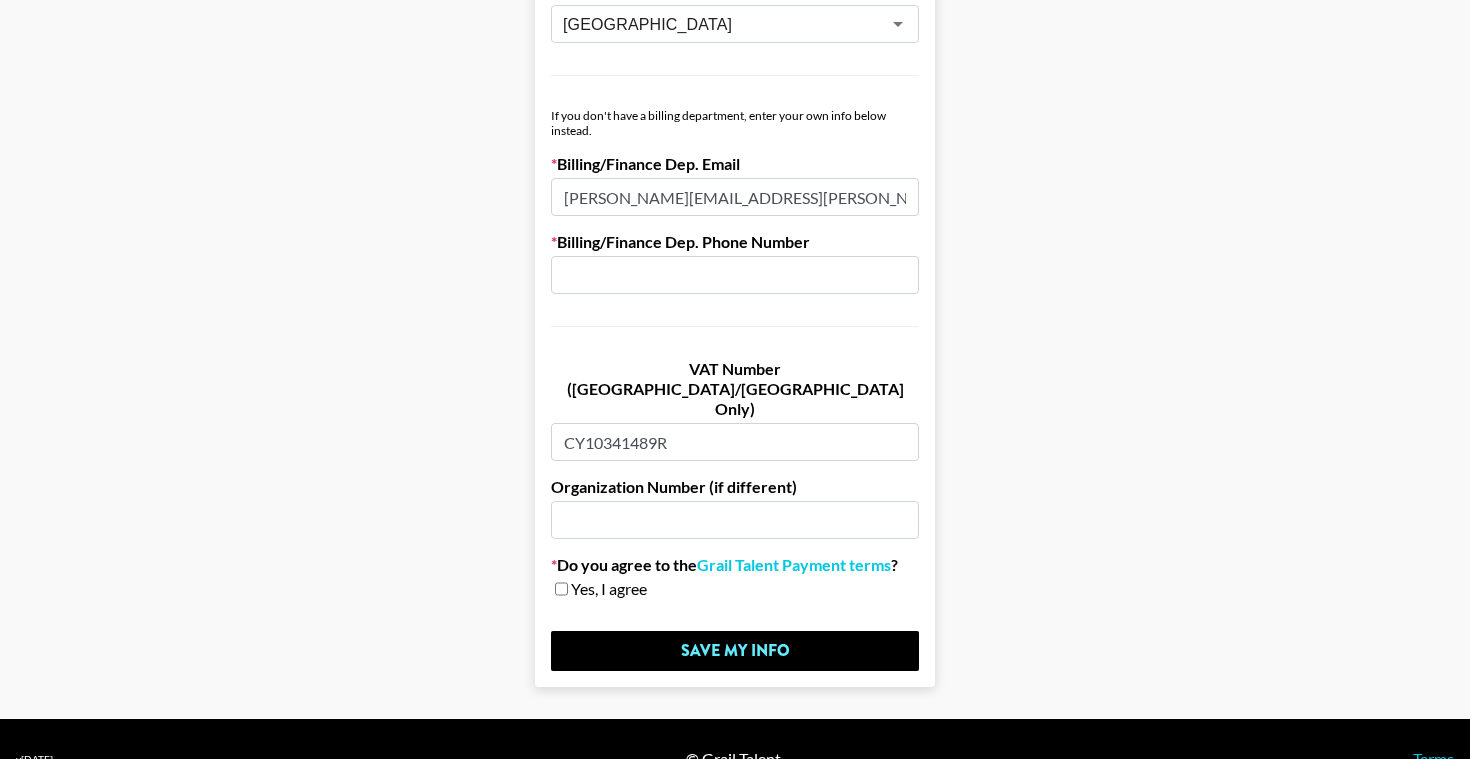 paste on "[PHONE_NUMBER]" 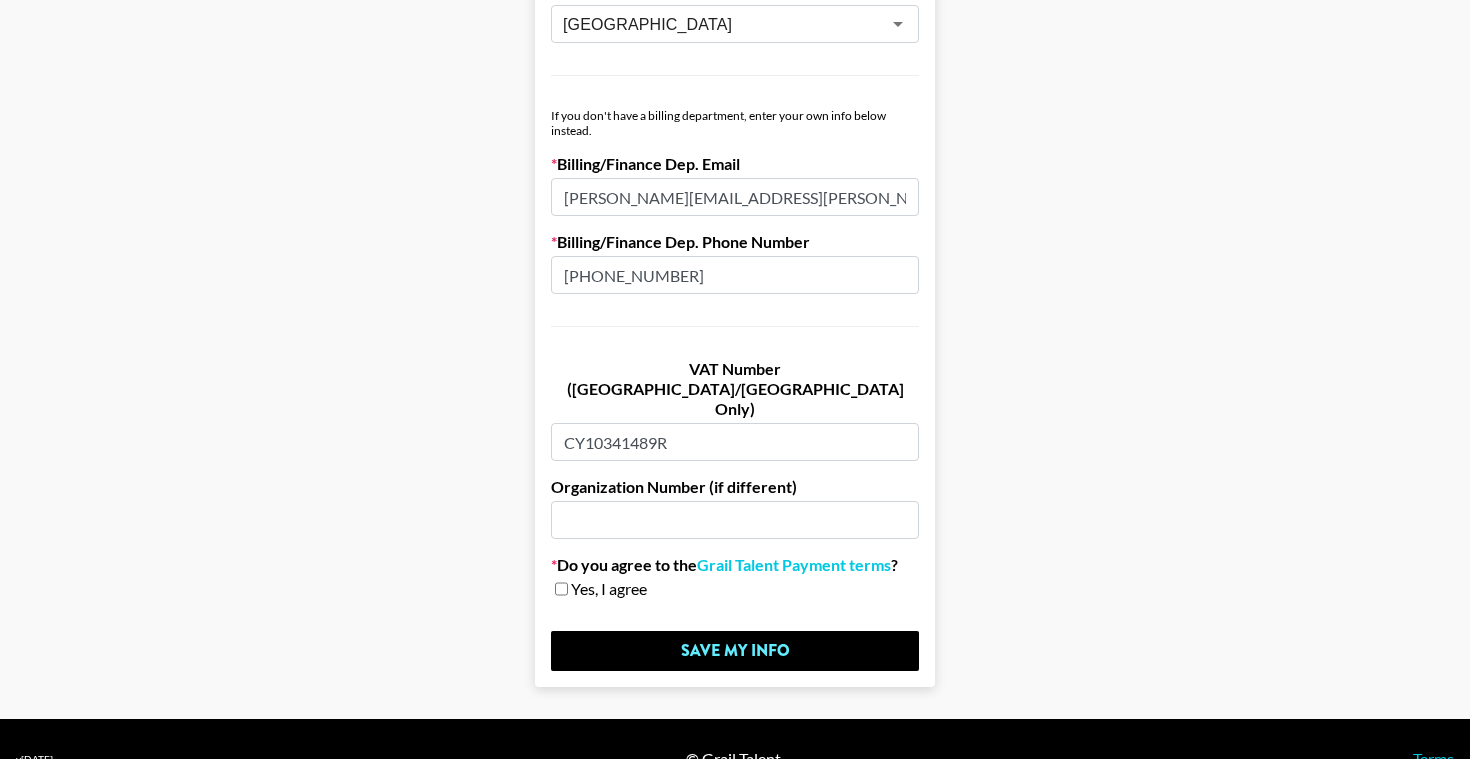 type on "[PHONE_NUMBER]" 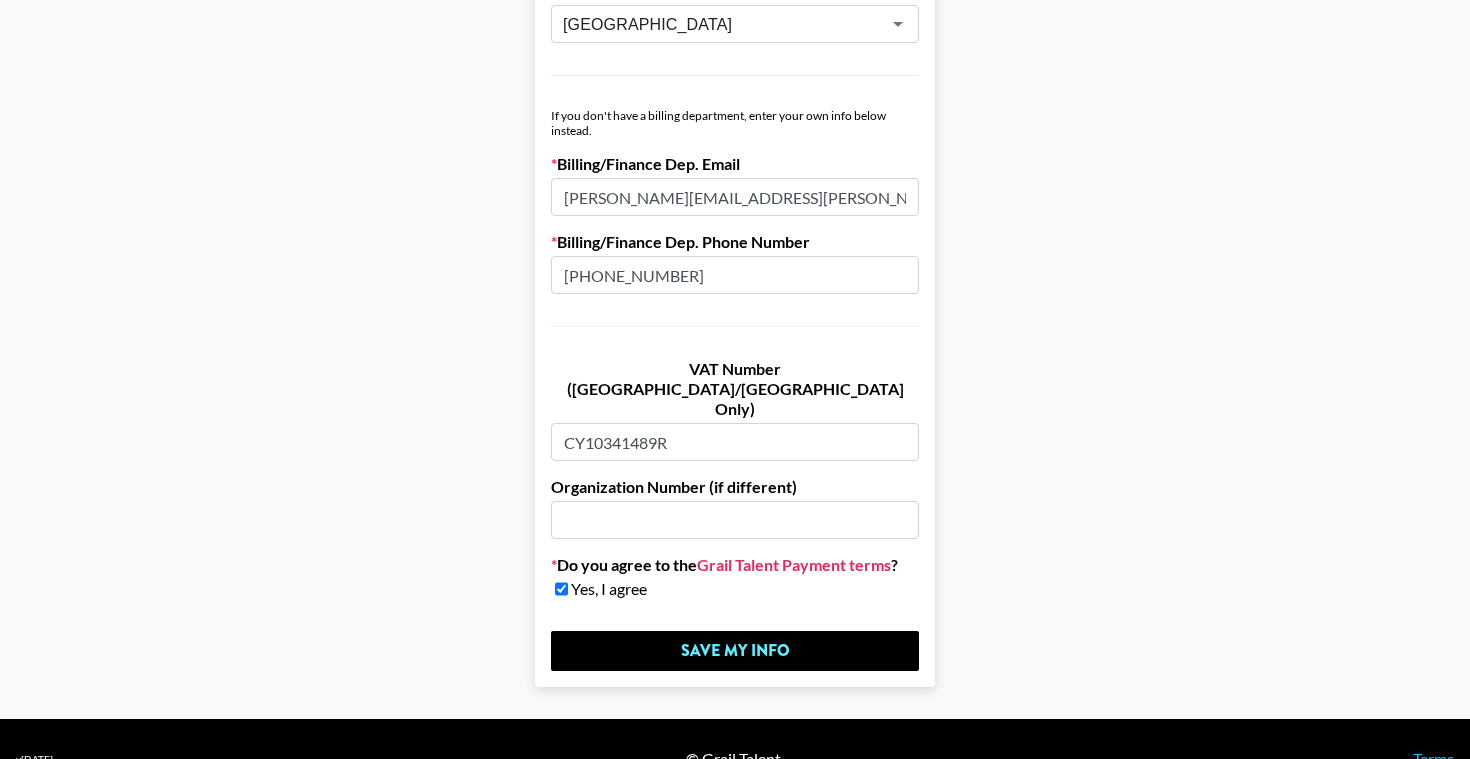 click on "Grail Talent Payment terms" at bounding box center (794, 565) 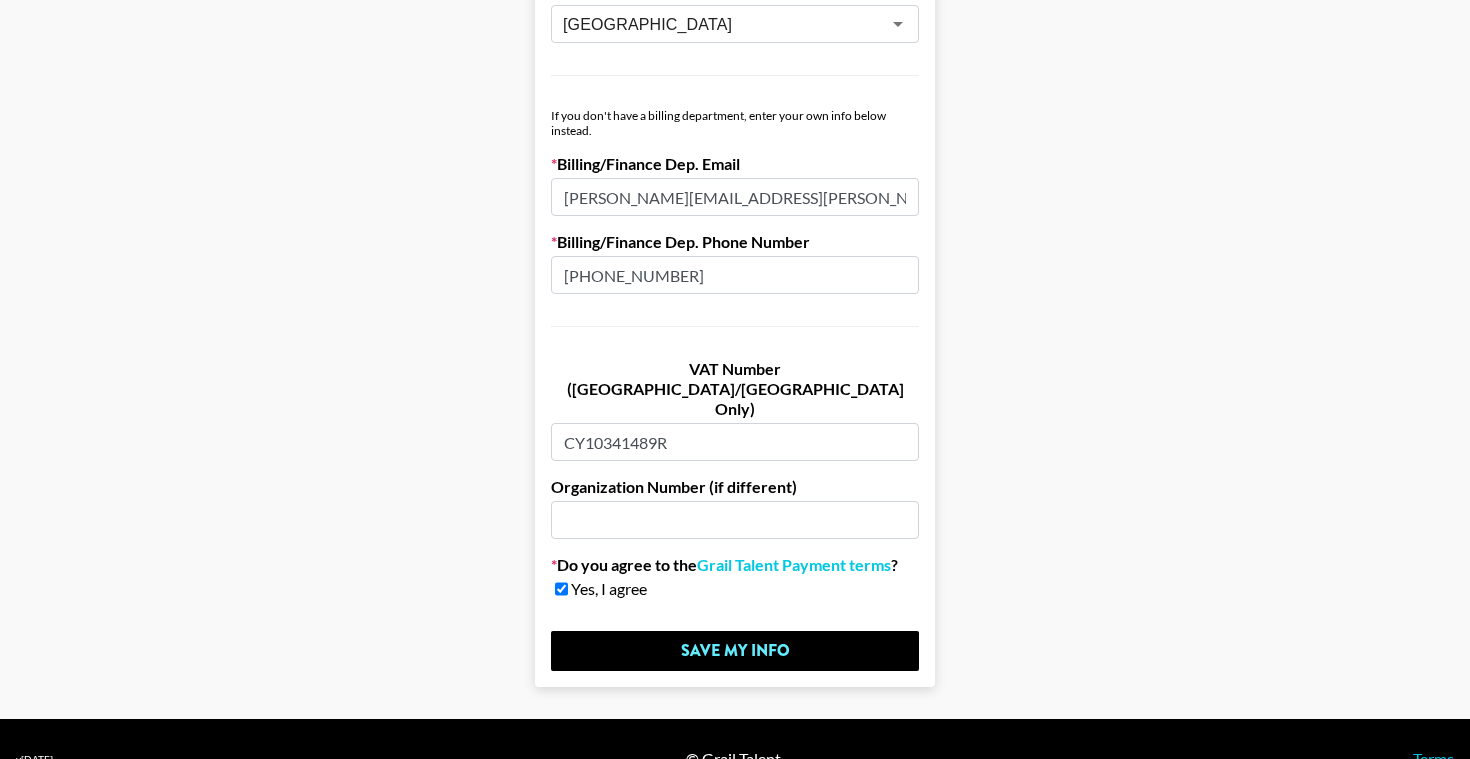 click at bounding box center (561, 589) 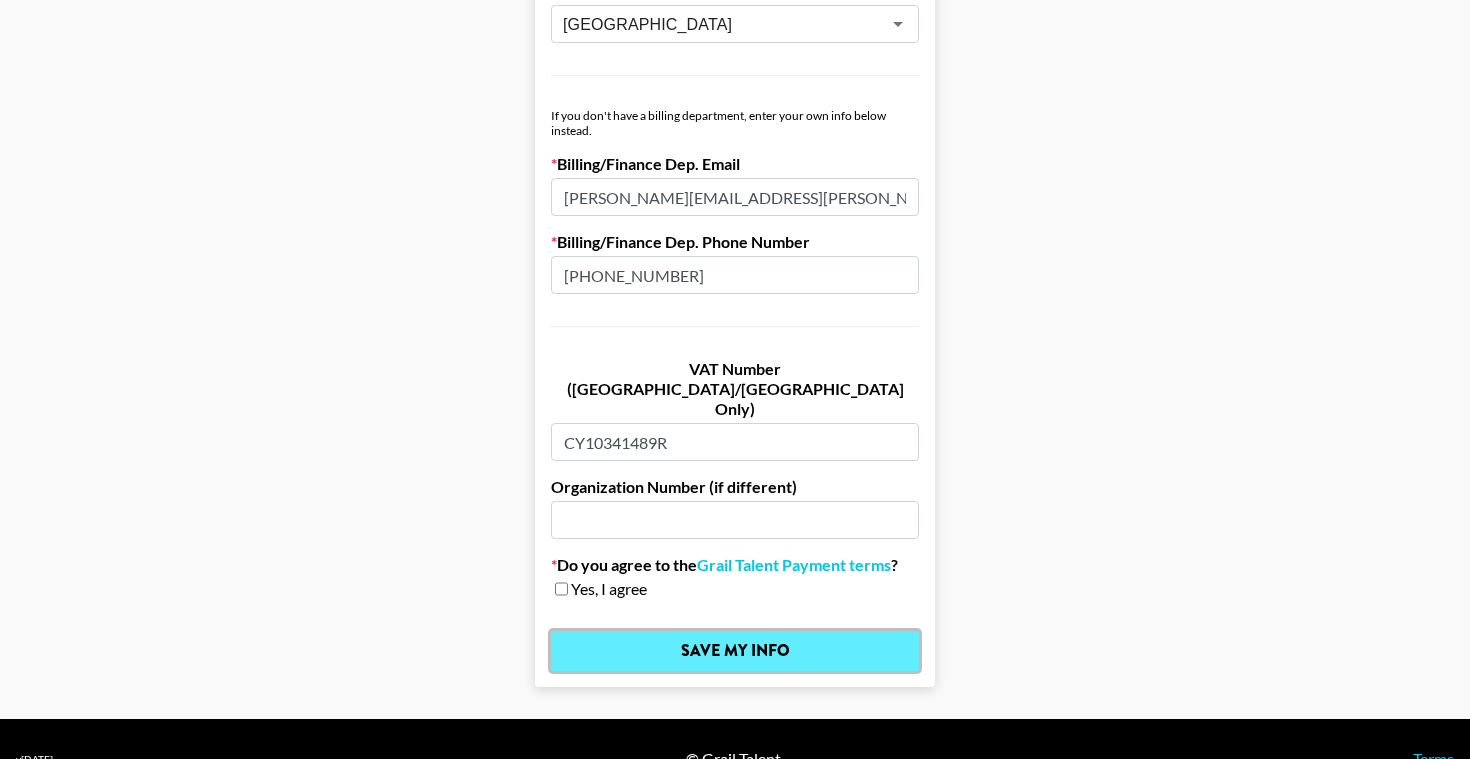 click on "Save My Info" at bounding box center [735, 651] 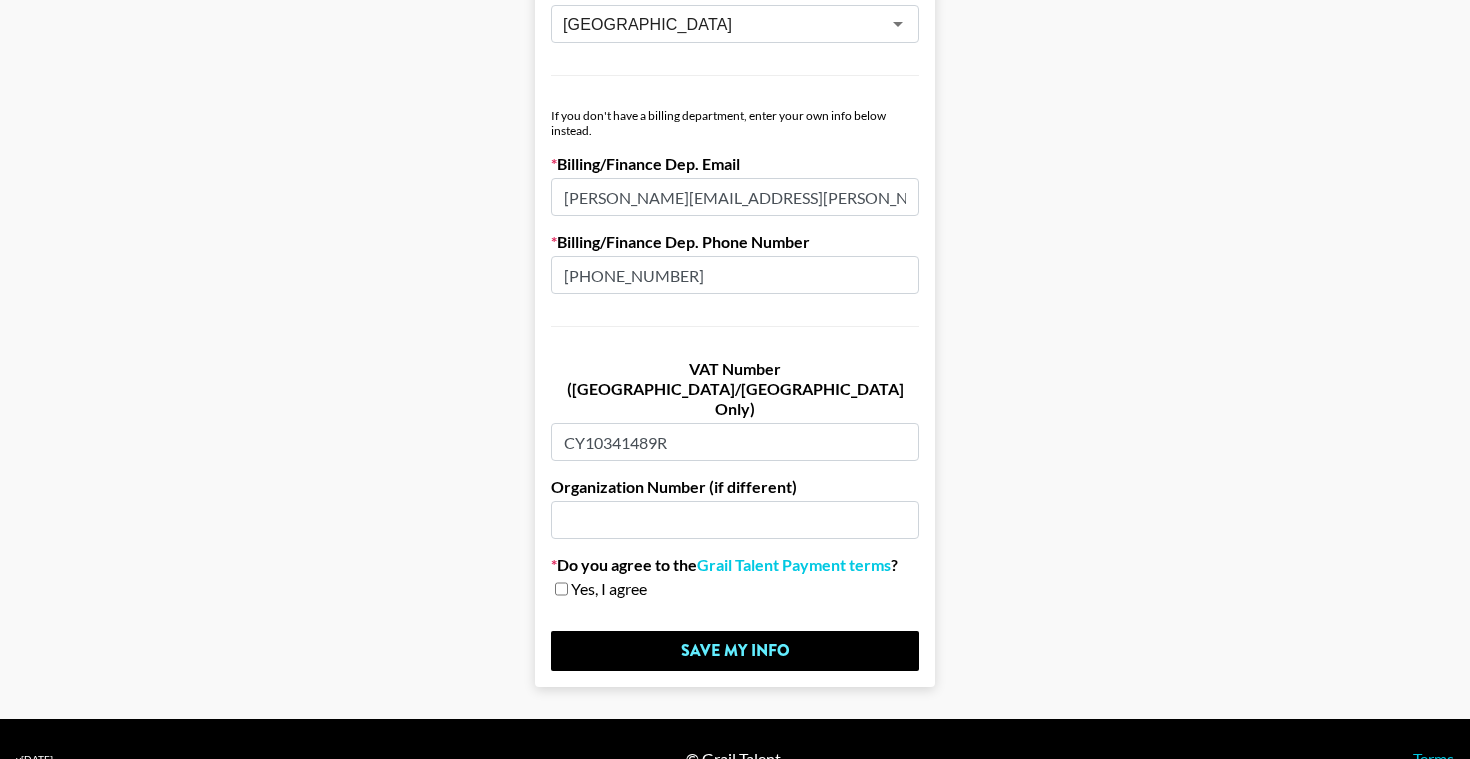 click at bounding box center (561, 589) 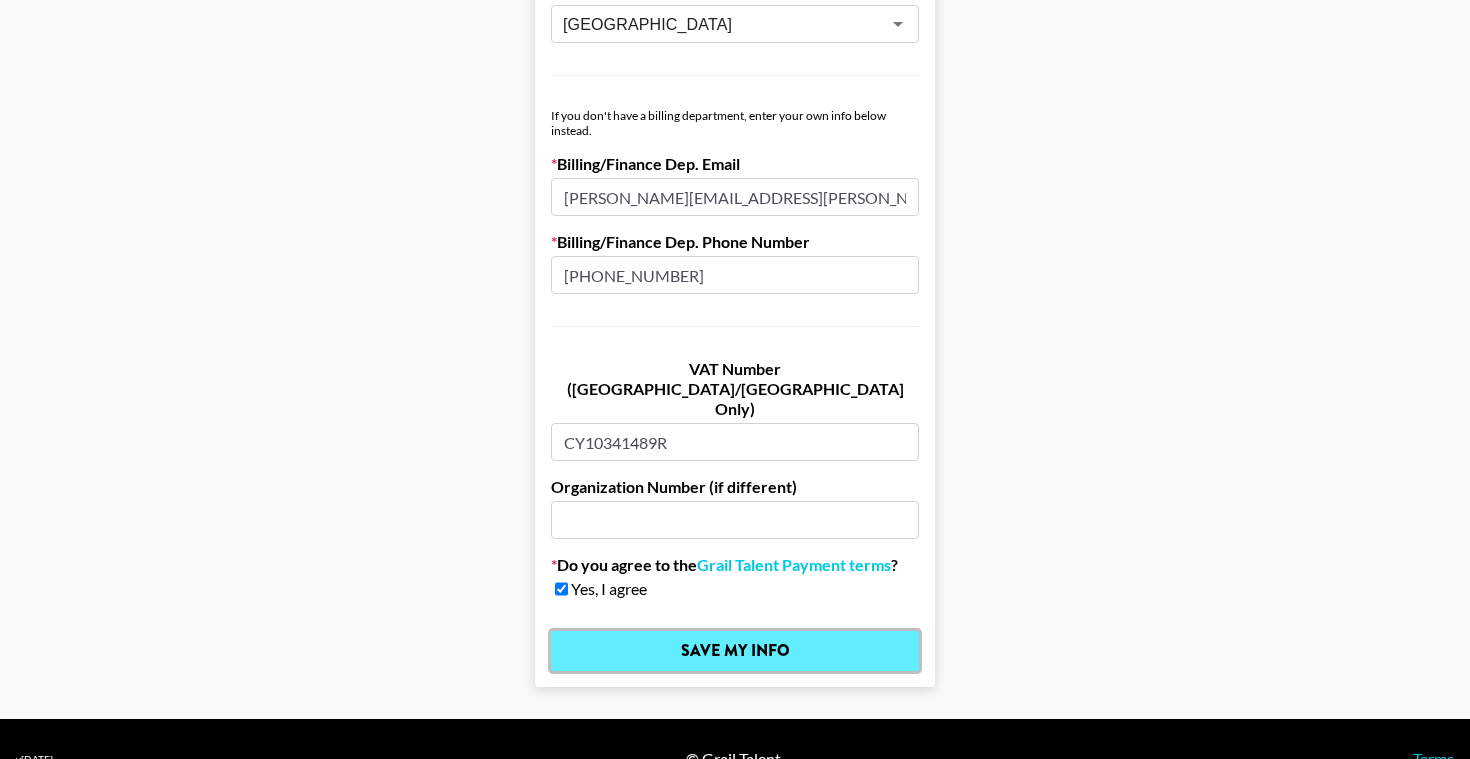 click on "Save My Info" at bounding box center (735, 651) 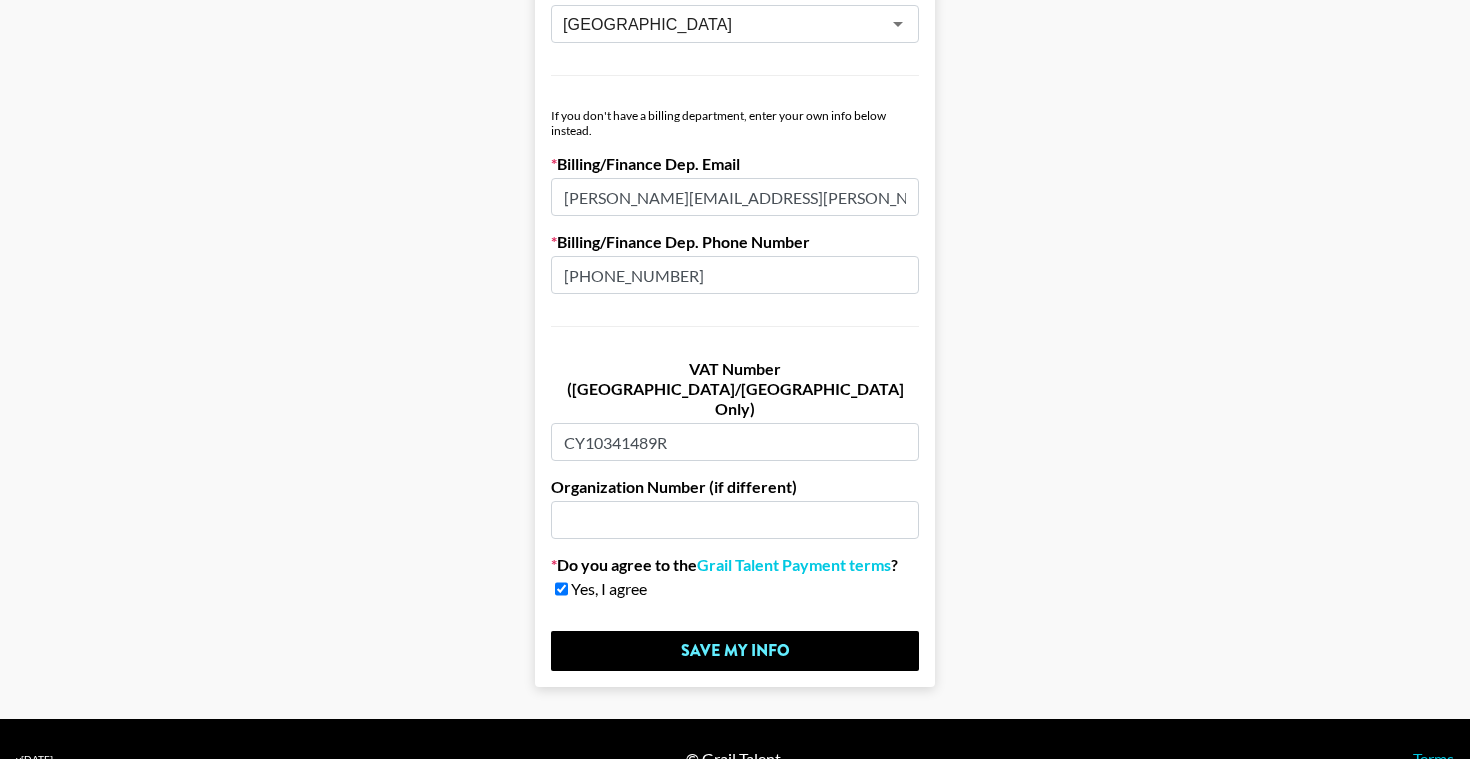 scroll, scrollTop: 0, scrollLeft: 0, axis: both 